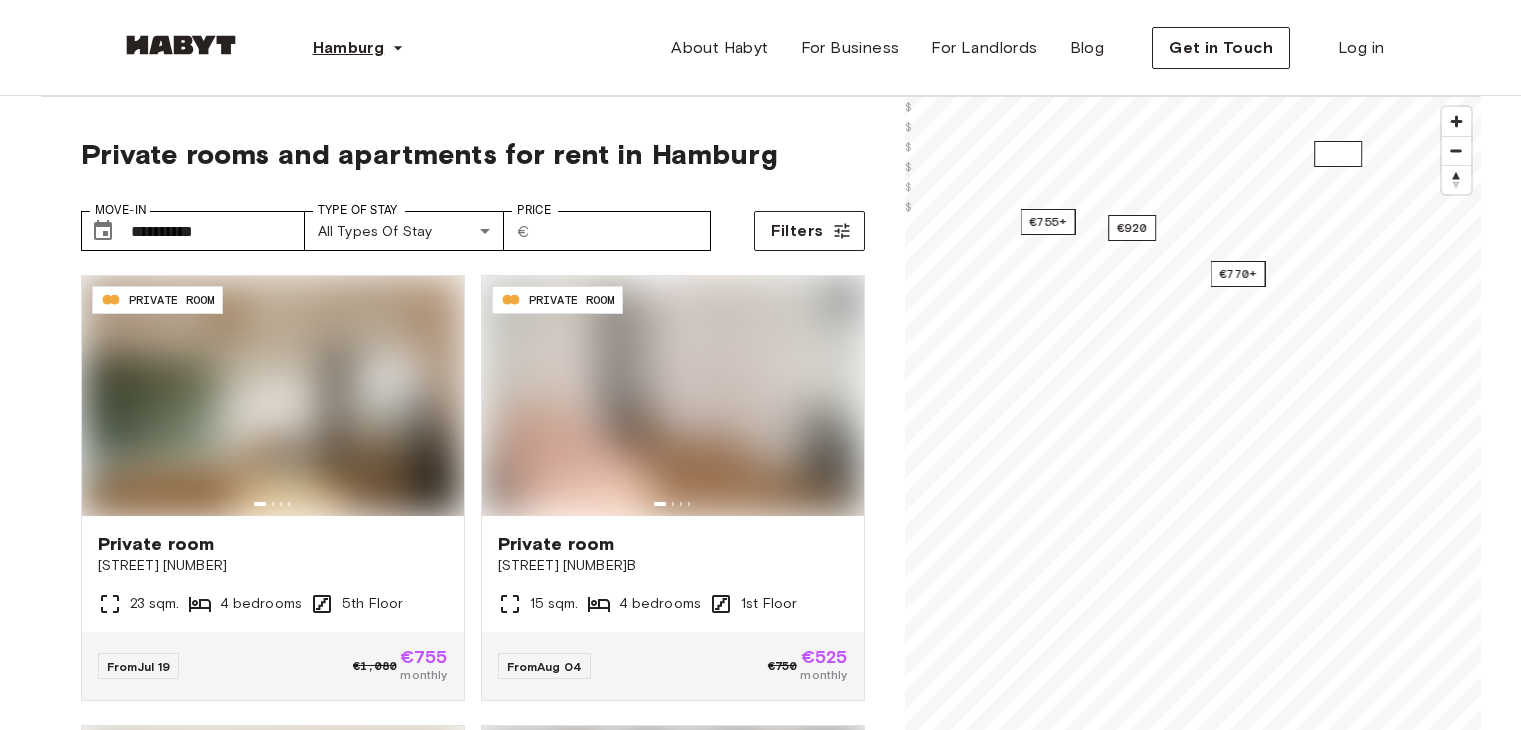 scroll, scrollTop: 0, scrollLeft: 0, axis: both 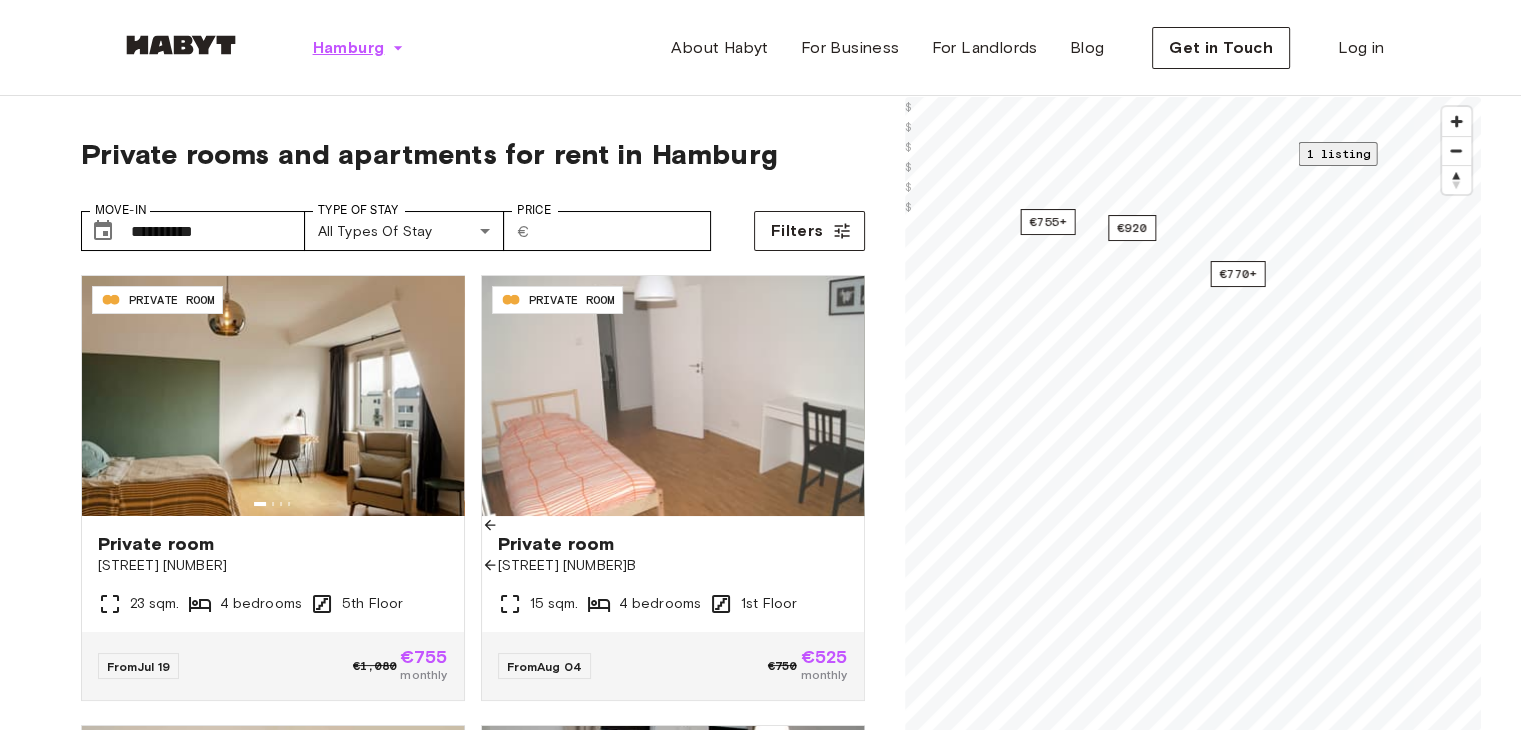 click on "Hamburg" at bounding box center (349, 48) 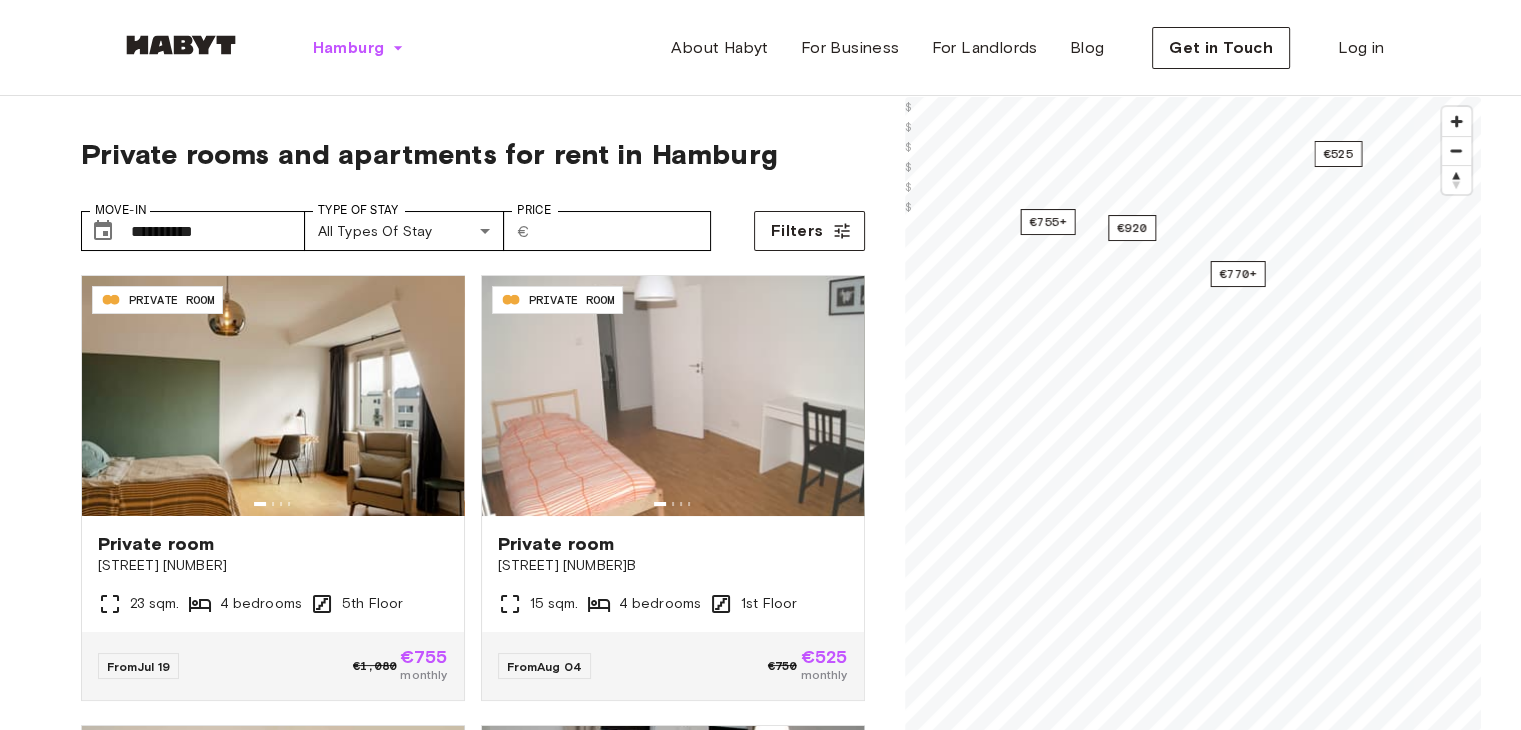 scroll, scrollTop: 0, scrollLeft: 0, axis: both 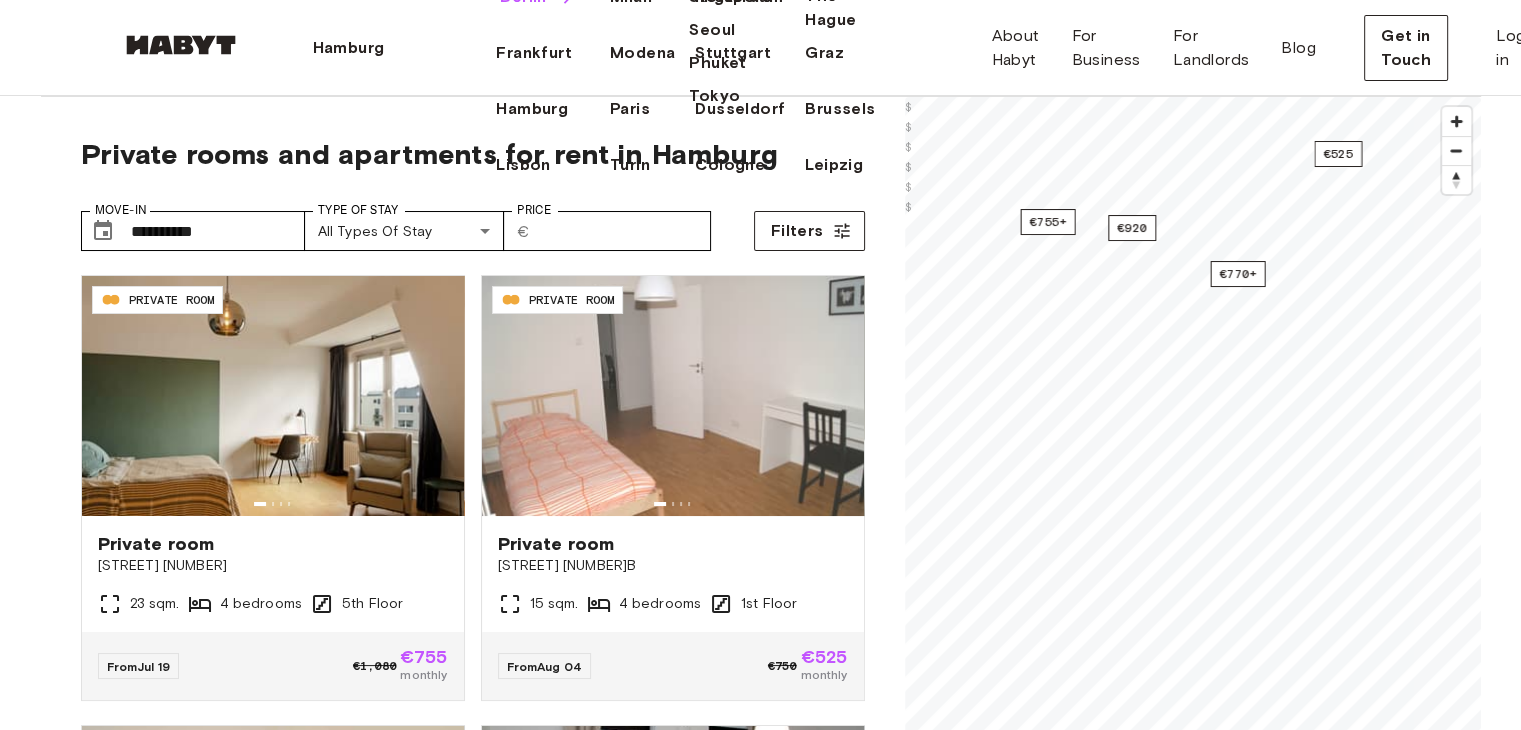 click on "Berlin" at bounding box center (523, -3) 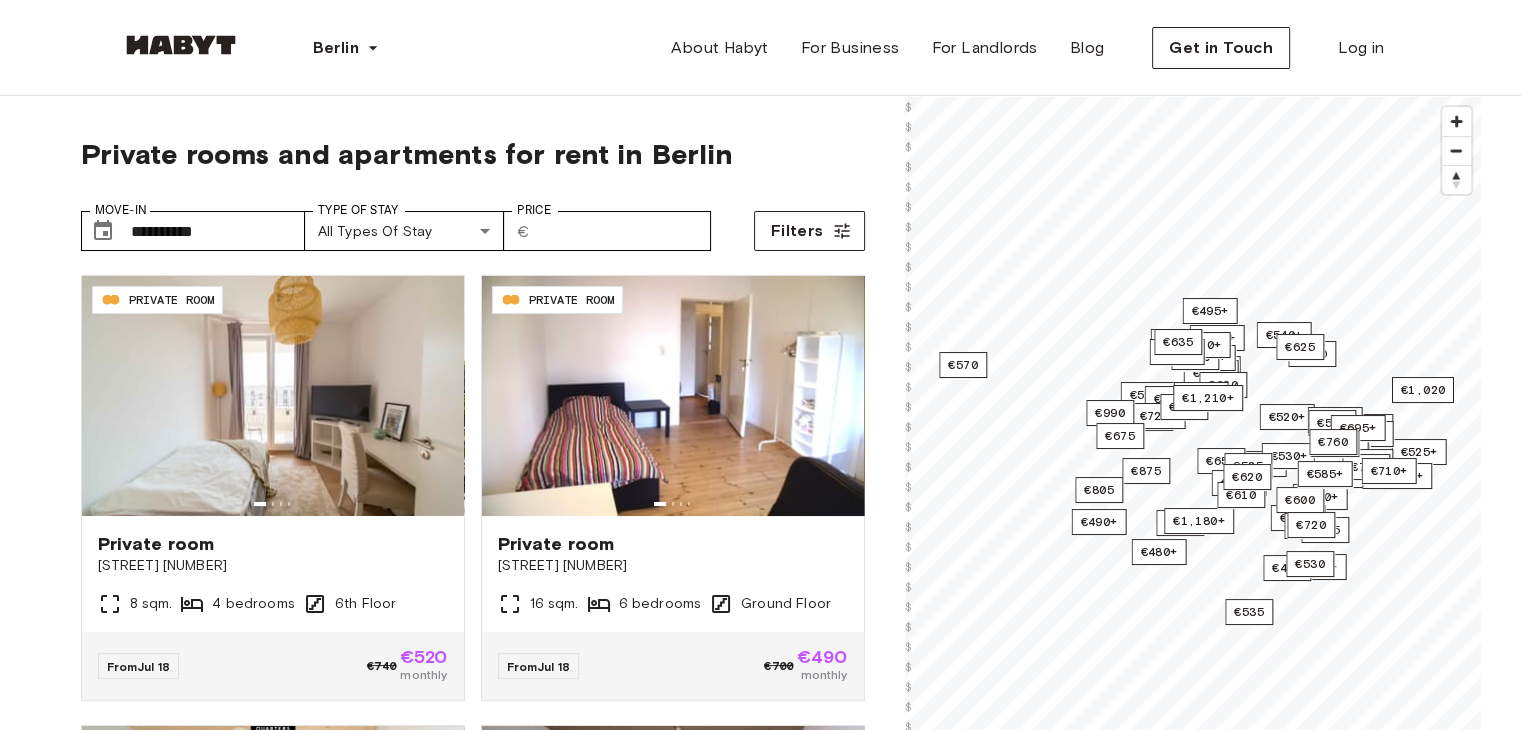 click on "**********" at bounding box center [473, 186] 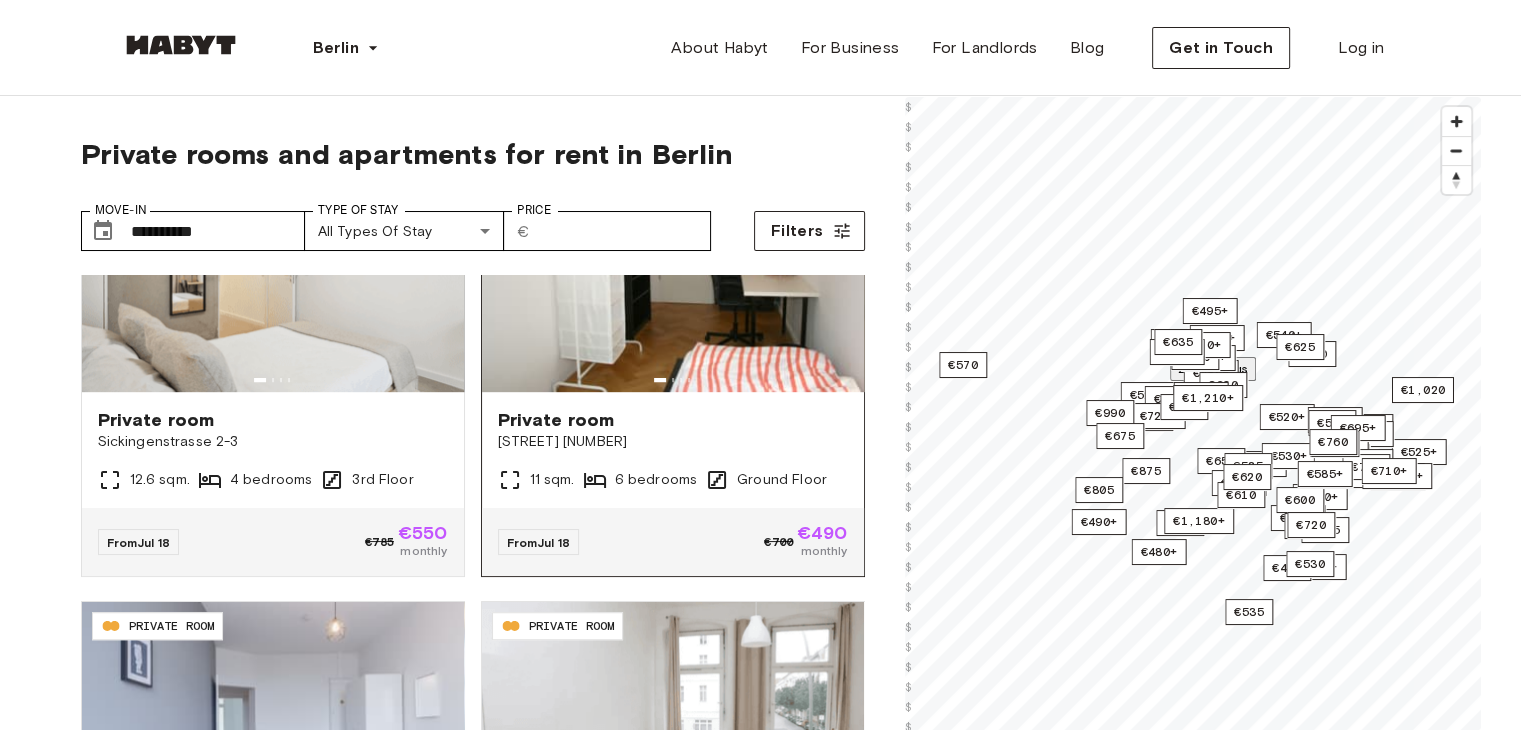 scroll, scrollTop: 1400, scrollLeft: 0, axis: vertical 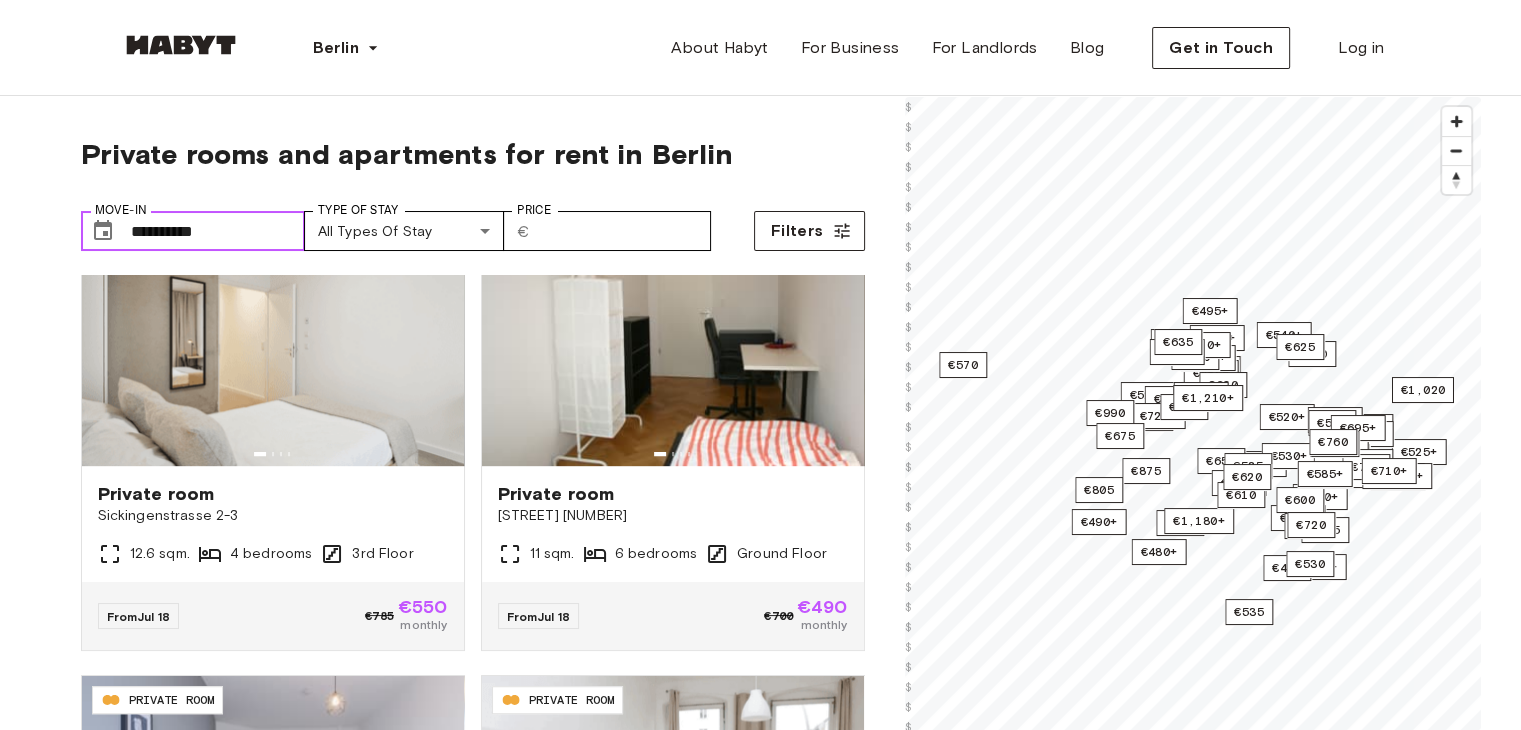 click at bounding box center [103, 231] 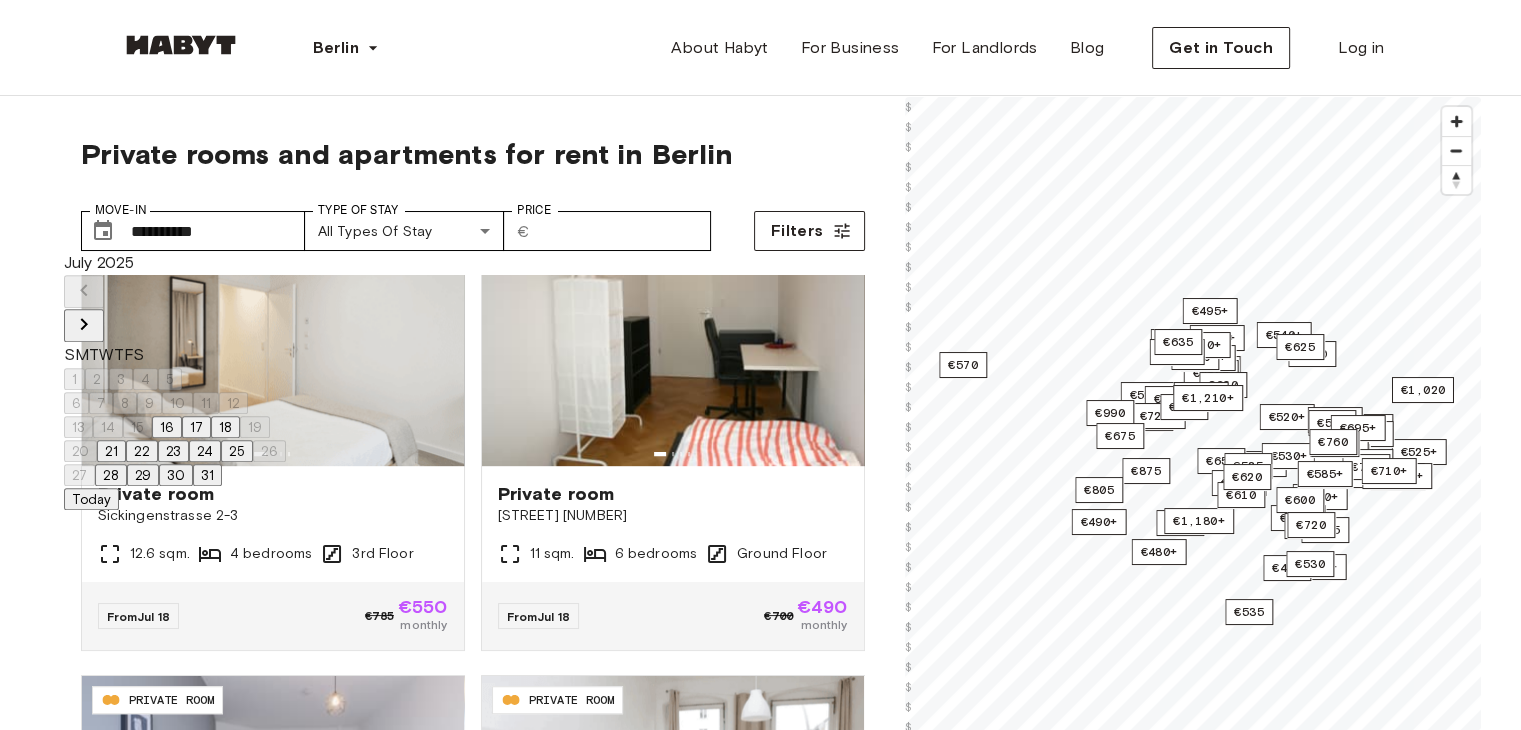 click 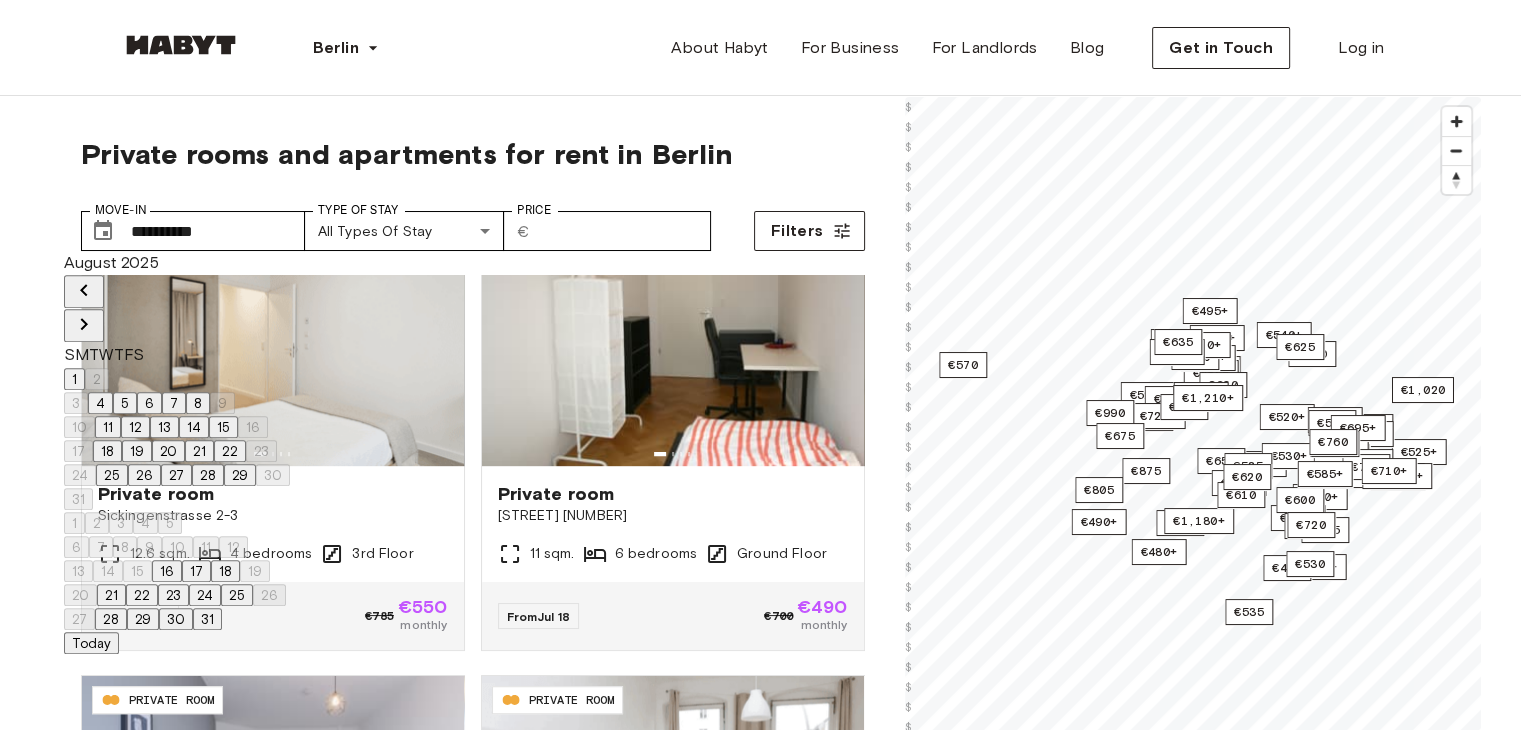 click 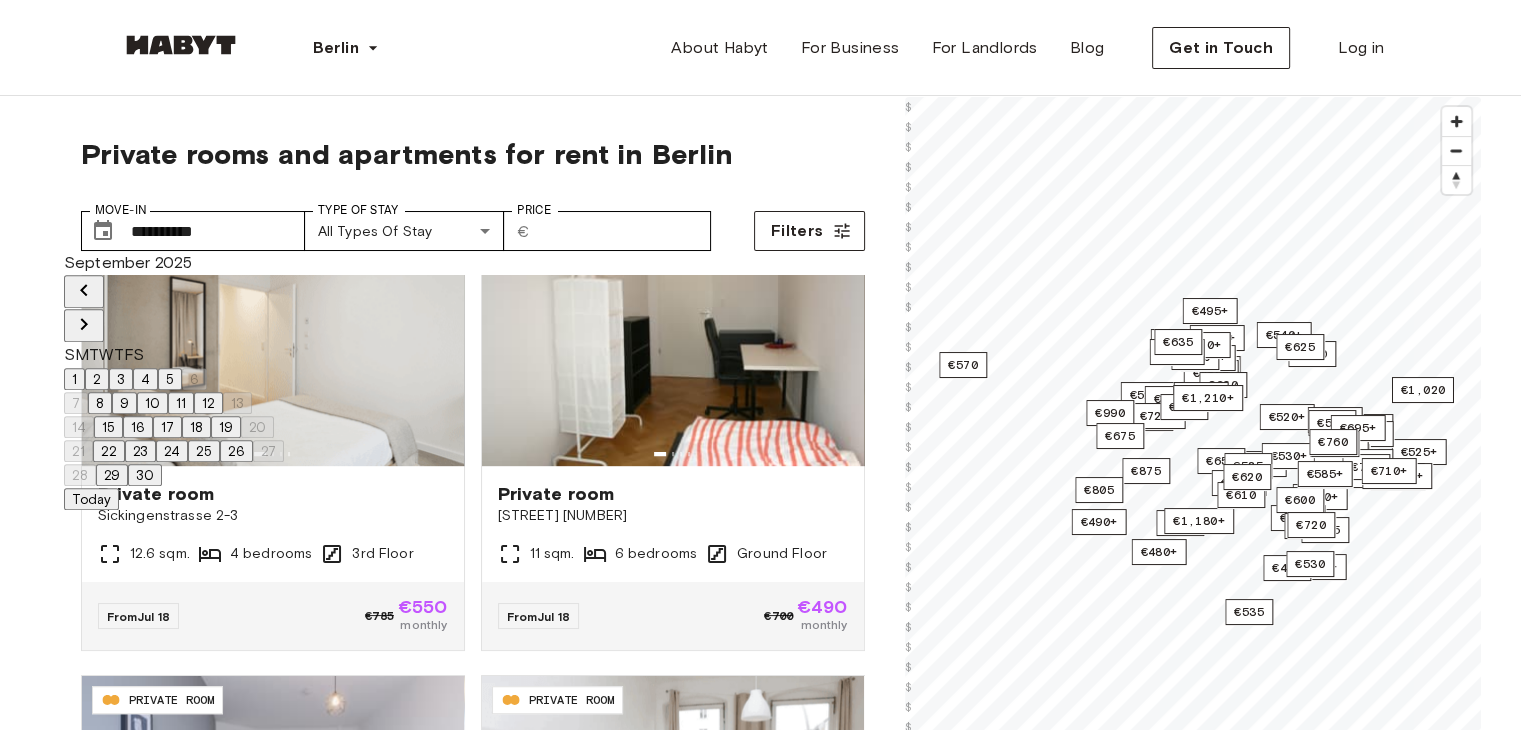 click on "16" at bounding box center [138, 427] 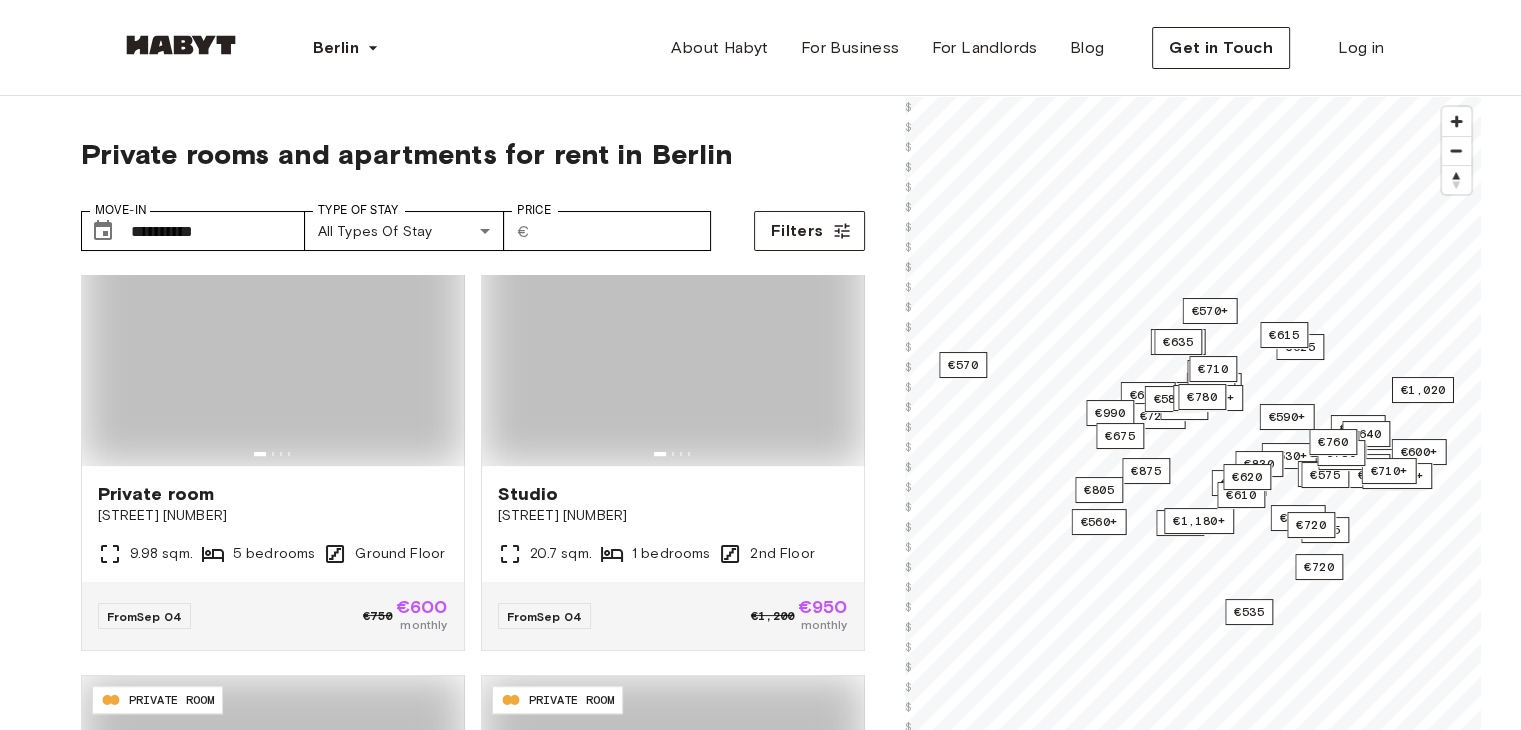 type on "**********" 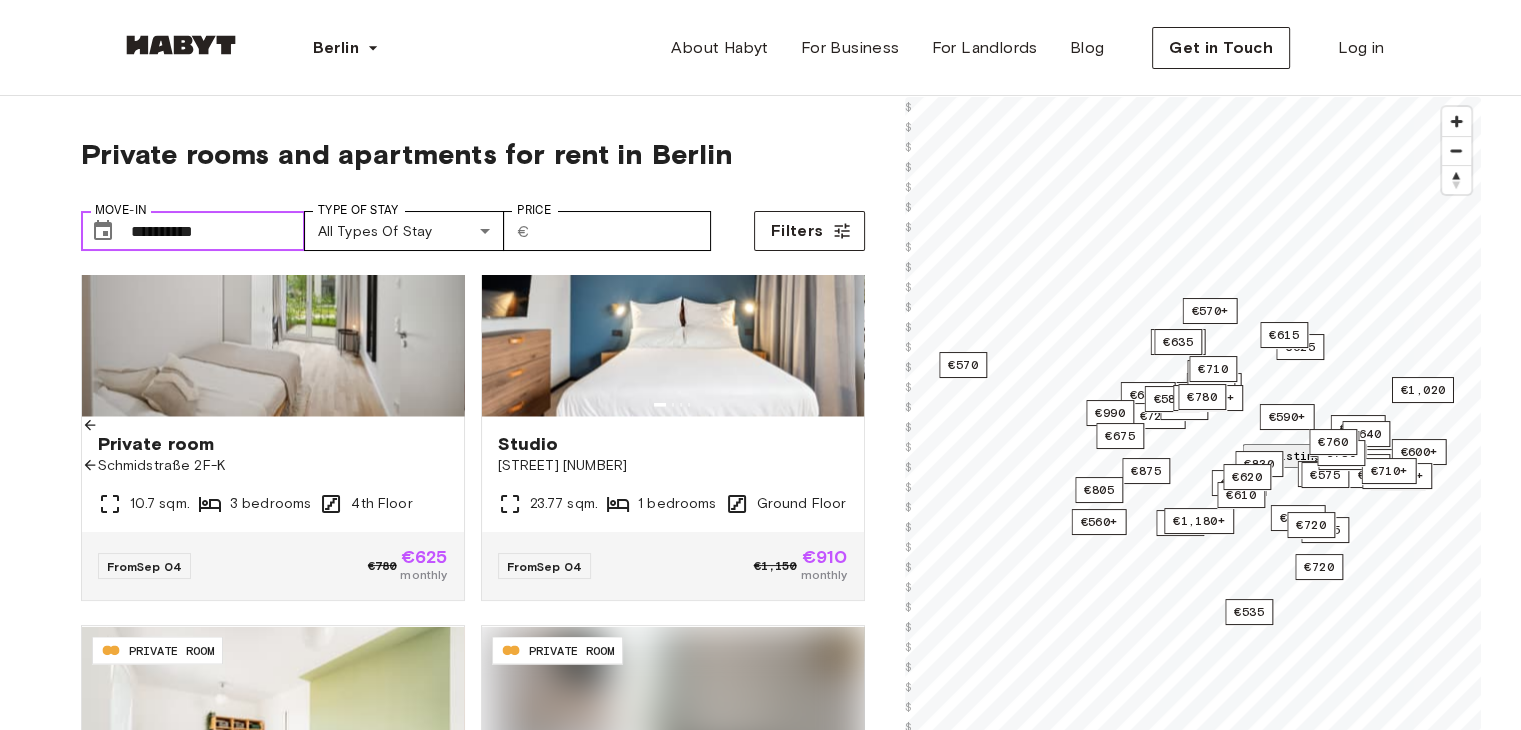 scroll, scrollTop: 3871, scrollLeft: 0, axis: vertical 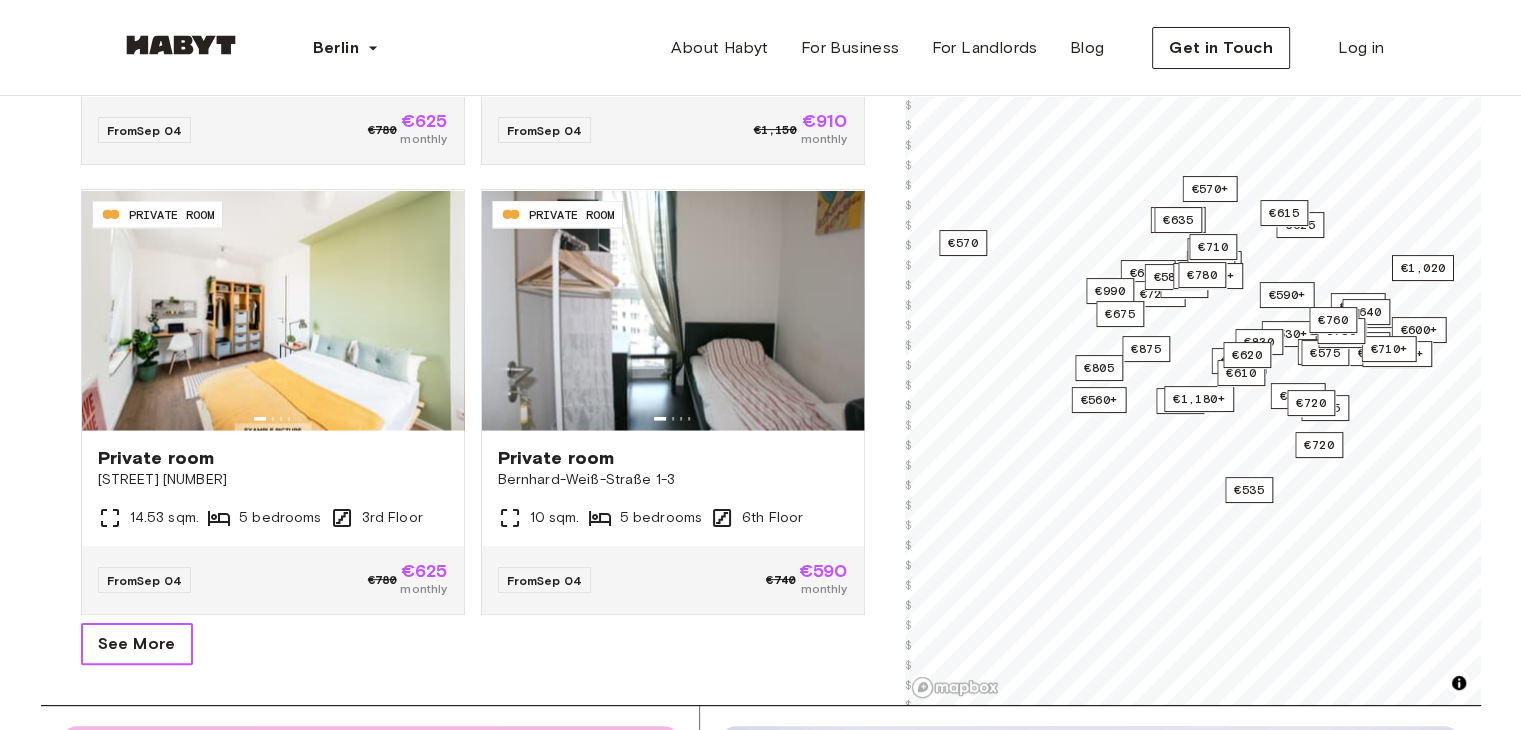 click on "See More" at bounding box center (137, 644) 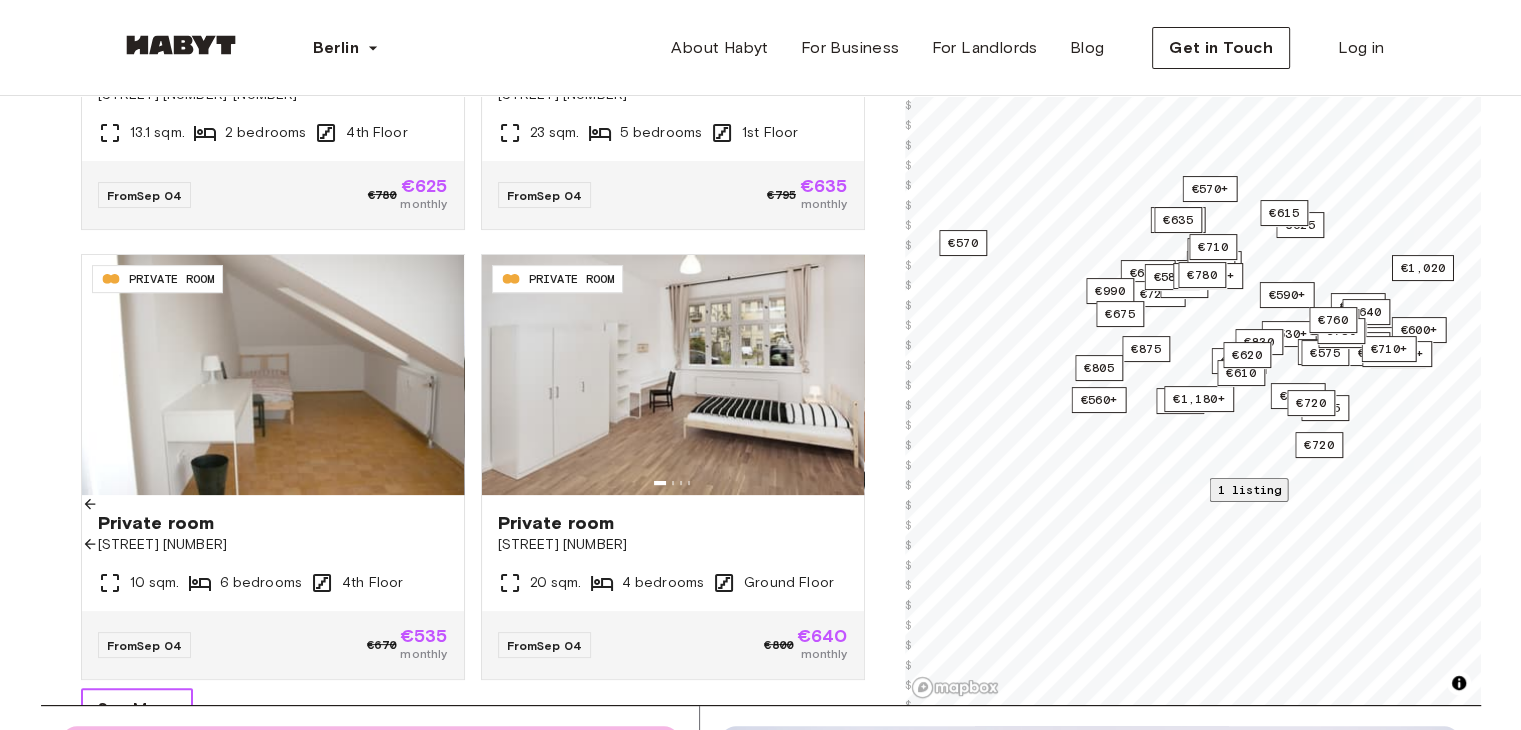 scroll, scrollTop: 8366, scrollLeft: 0, axis: vertical 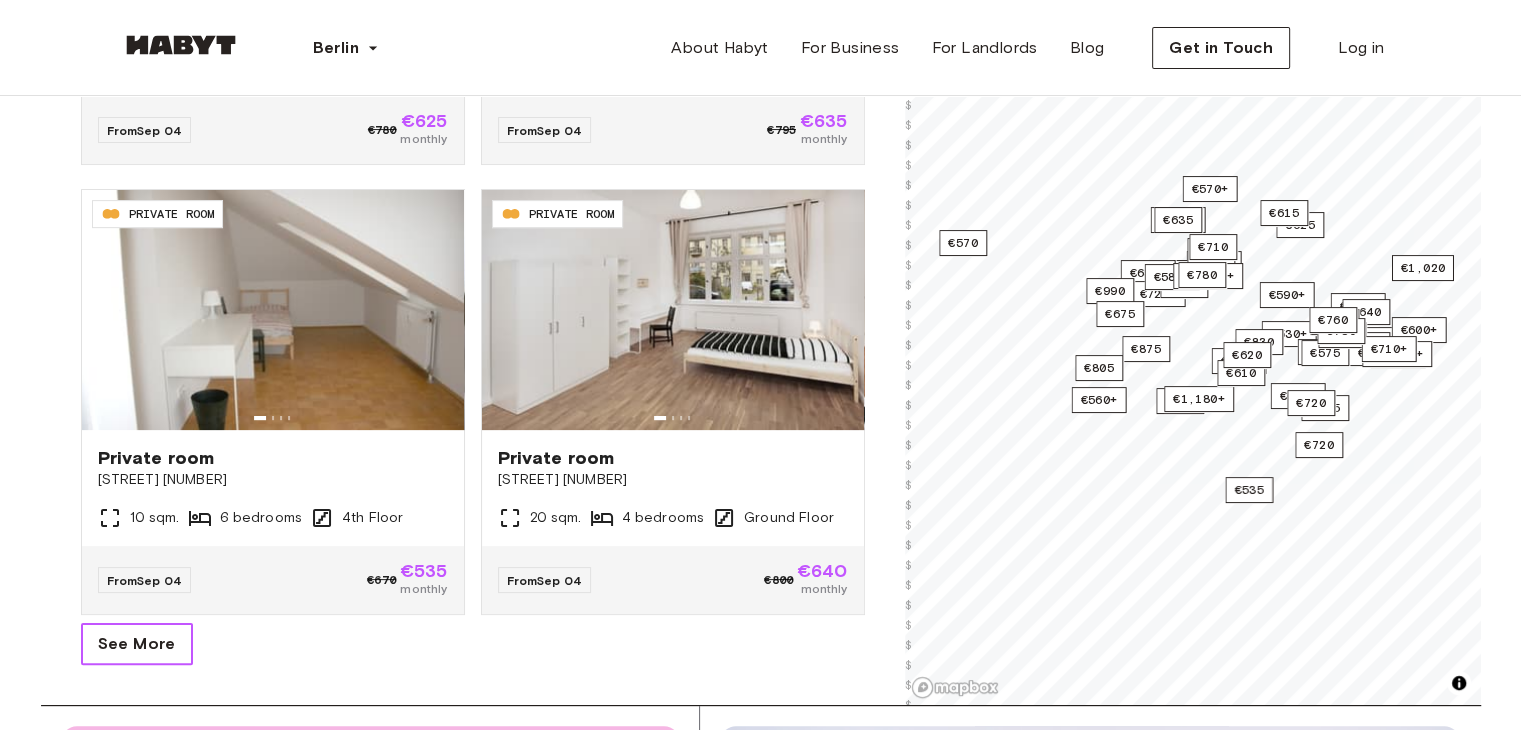 click on "See More" at bounding box center [137, 644] 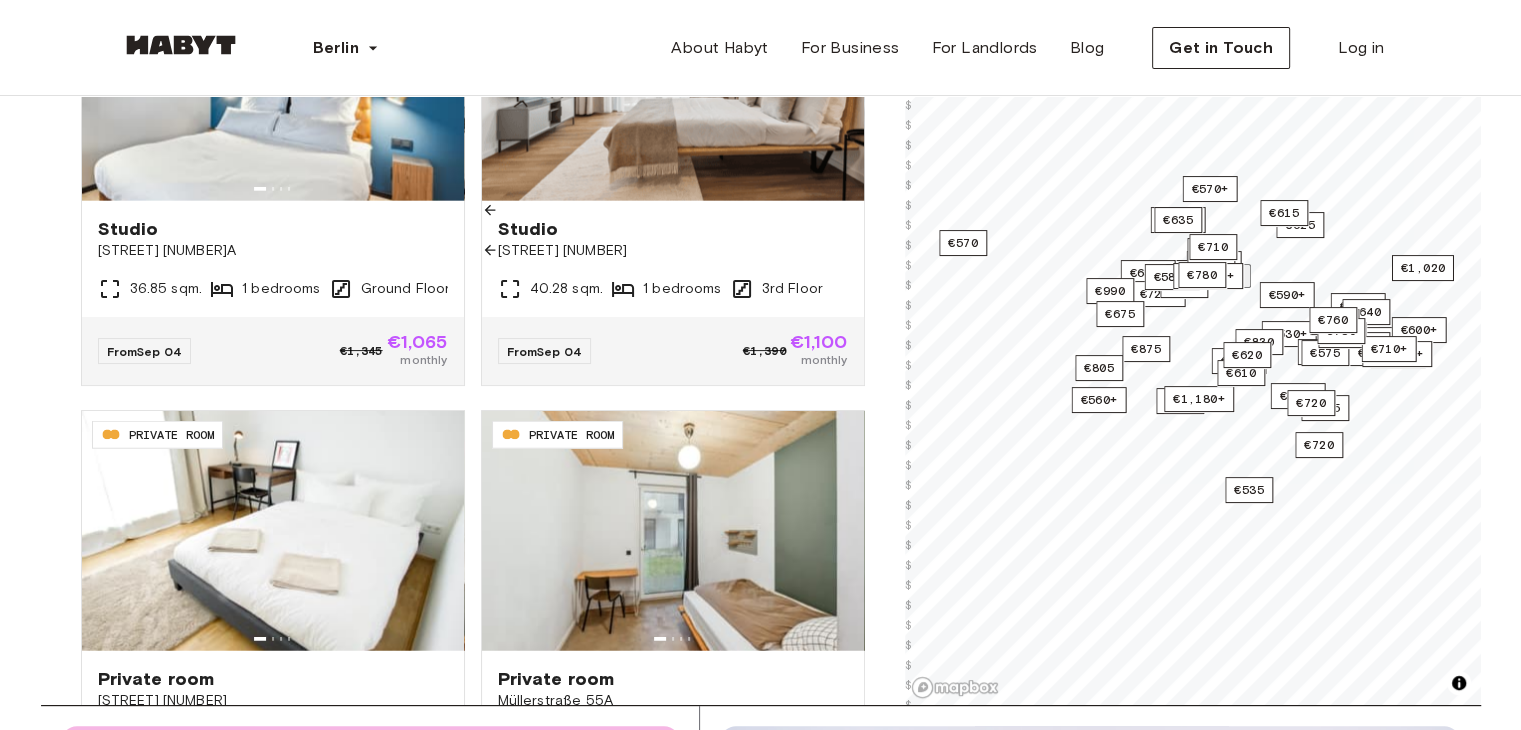 scroll, scrollTop: 12862, scrollLeft: 0, axis: vertical 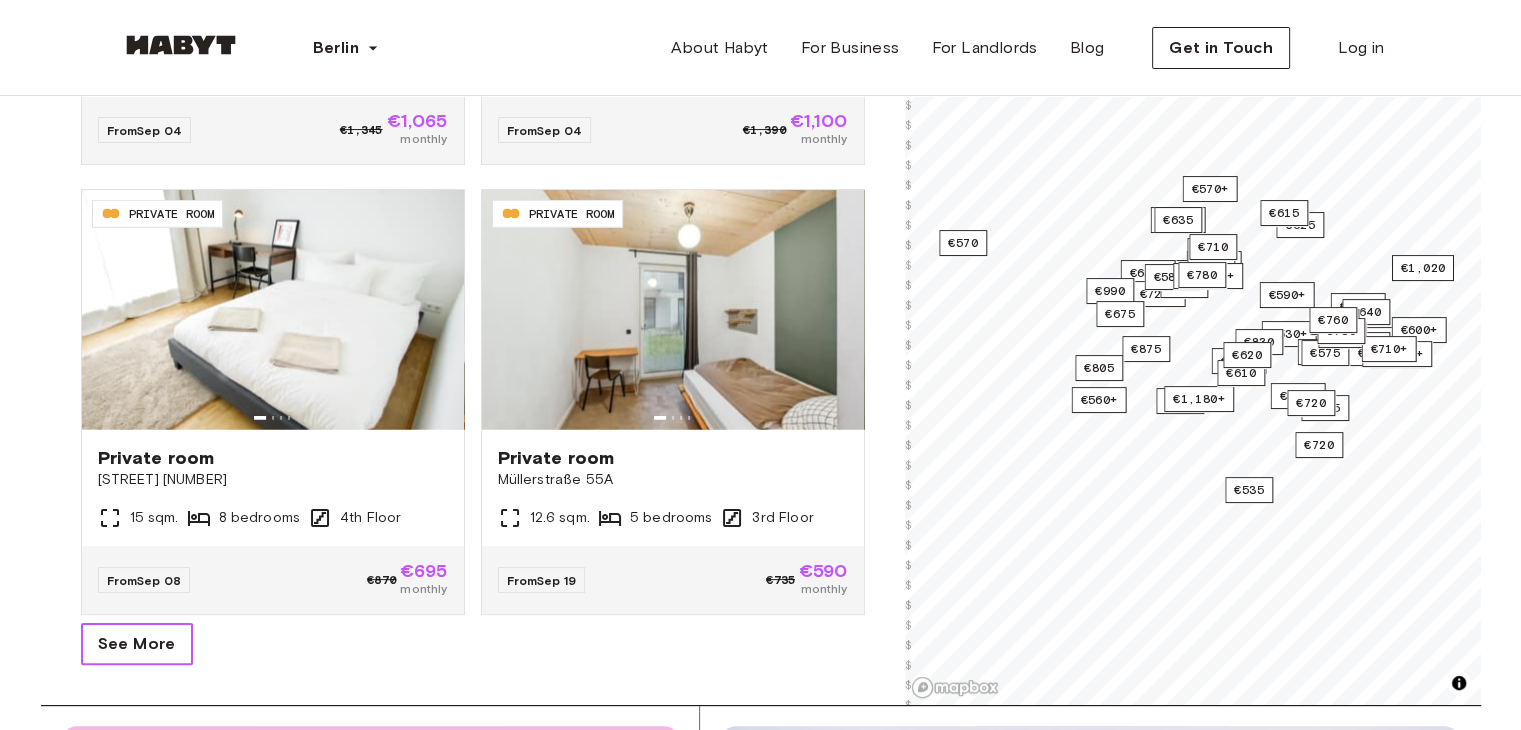click on "See More" at bounding box center (137, 644) 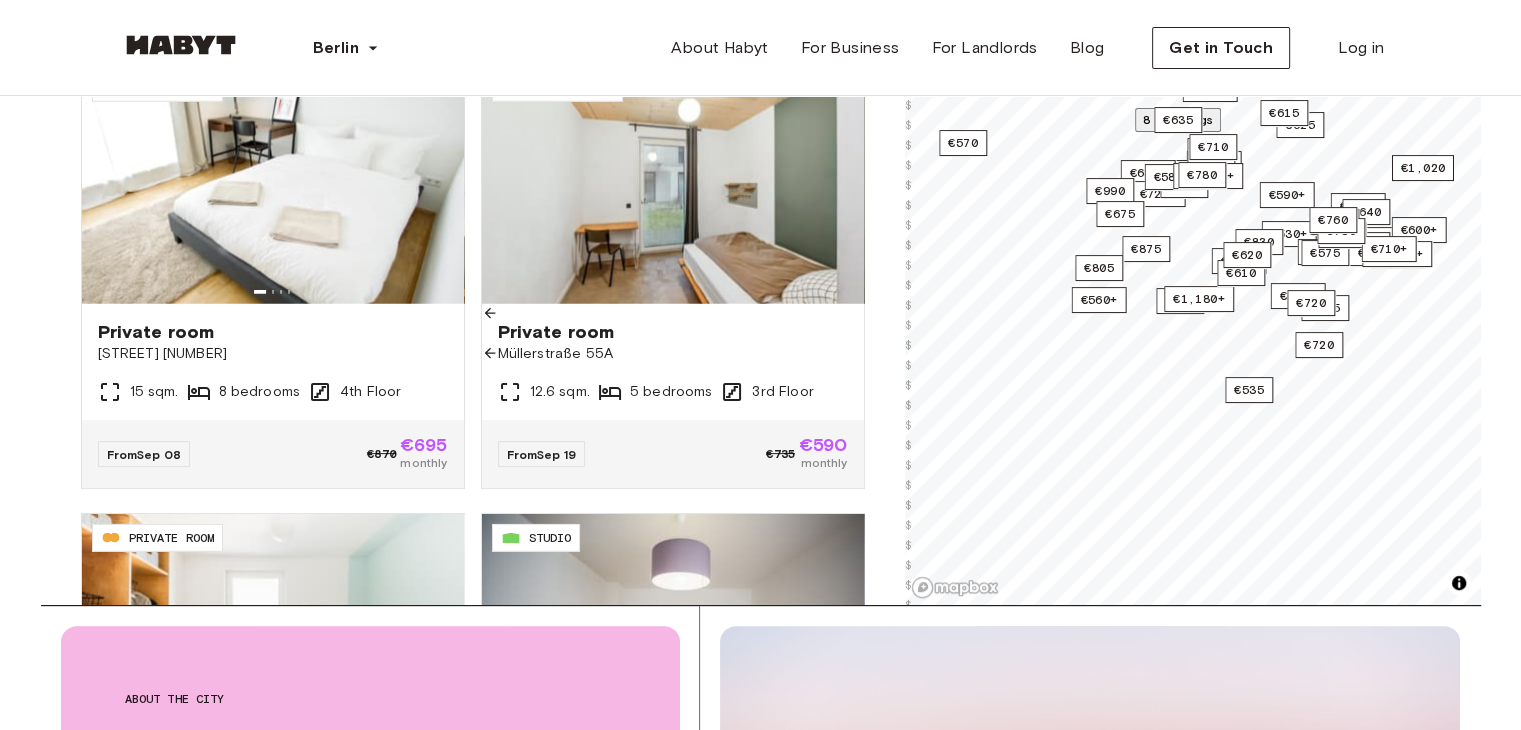 scroll, scrollTop: 400, scrollLeft: 0, axis: vertical 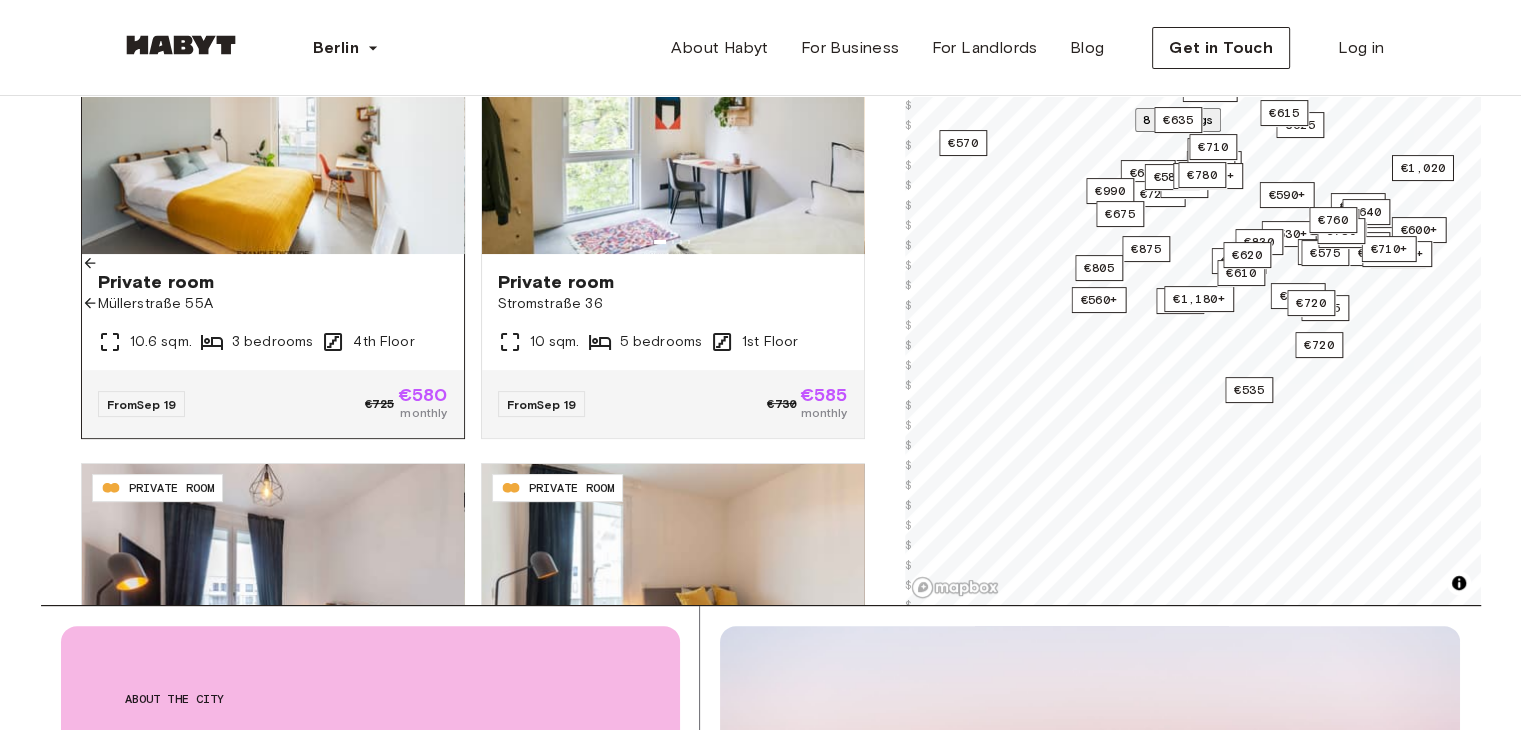 click on "Private room Müllerstraße 55A 10.6 sqm. 3 bedrooms 4th Floor" at bounding box center [273, 312] 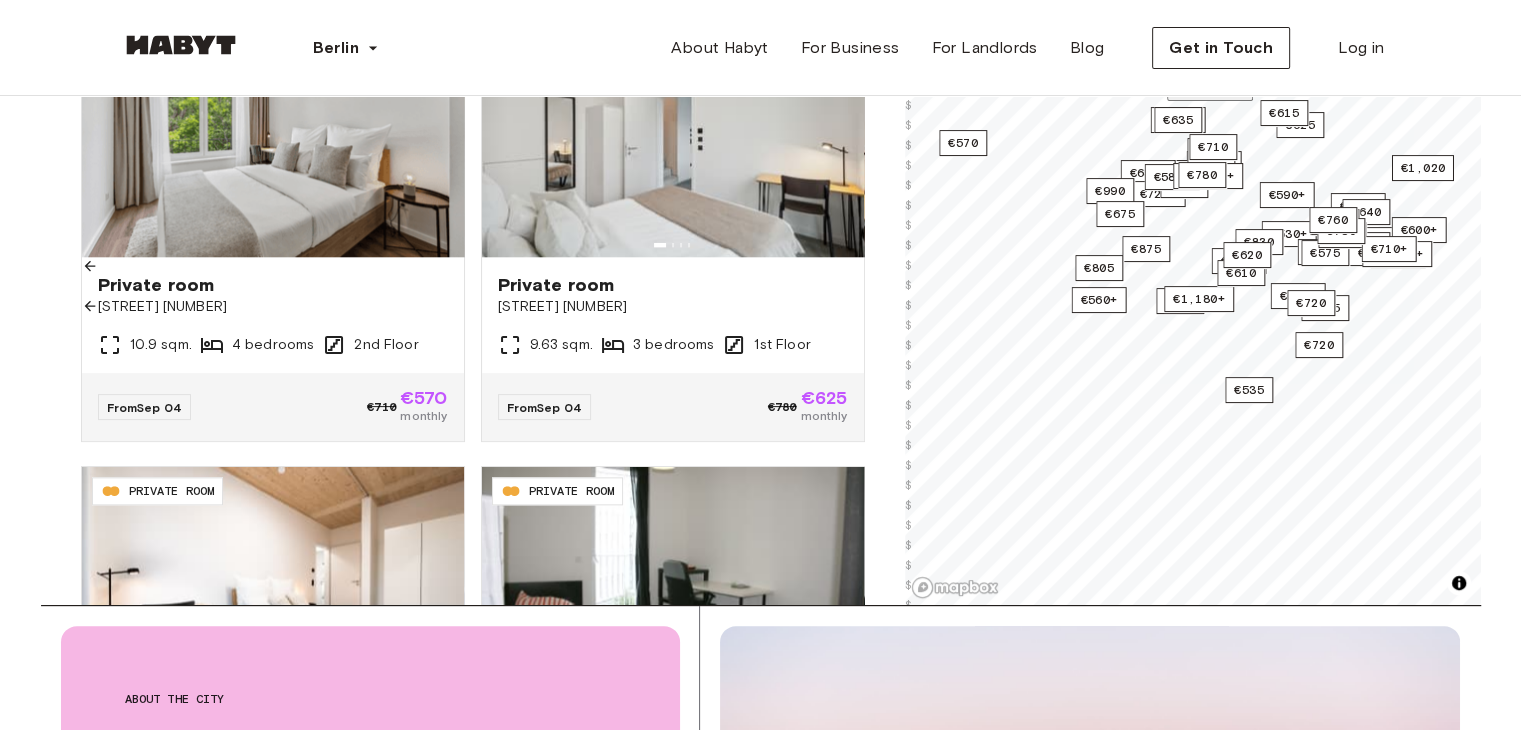 scroll, scrollTop: 9762, scrollLeft: 0, axis: vertical 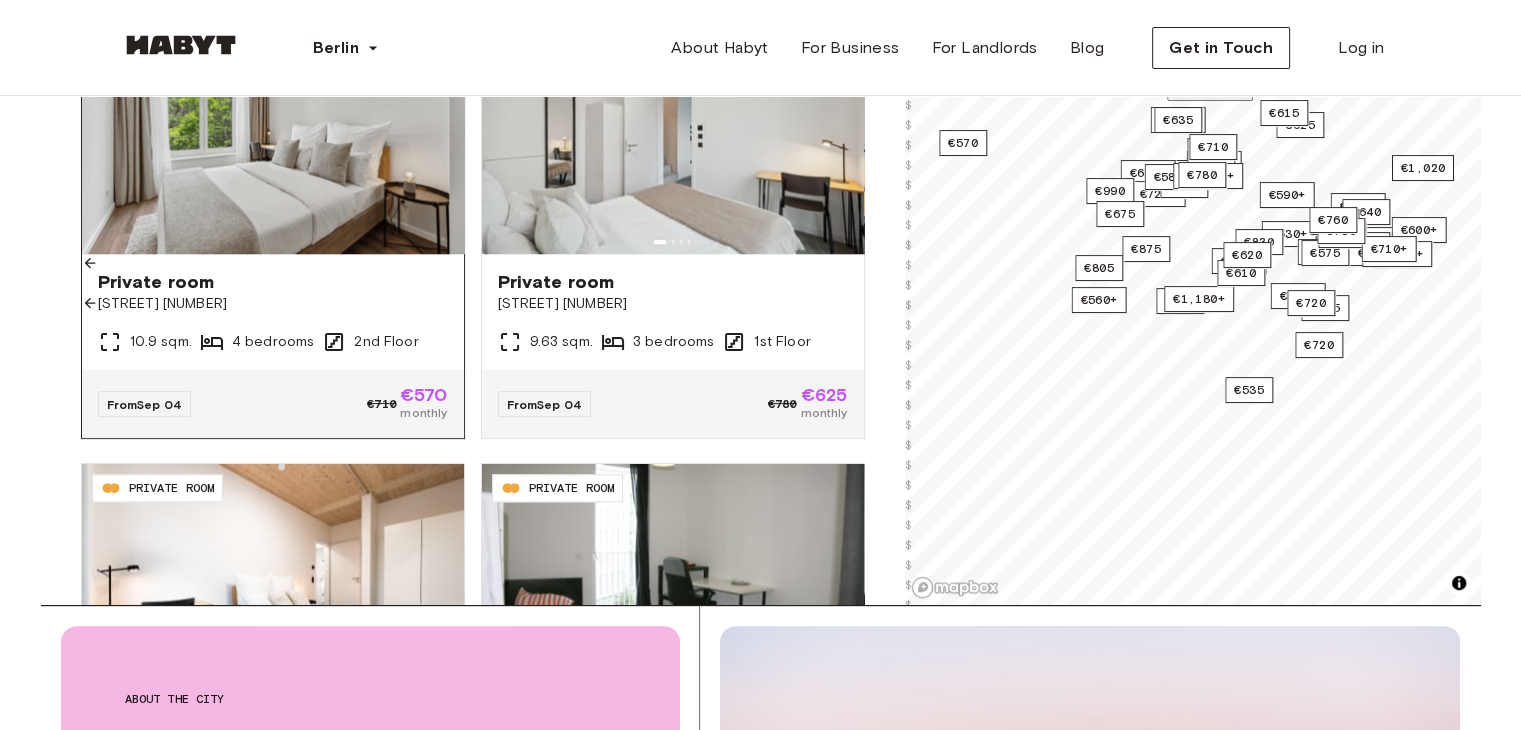 click on "Private room Simmelstraße 23 10.9 sqm. 4 bedrooms 2nd Floor" at bounding box center (273, 312) 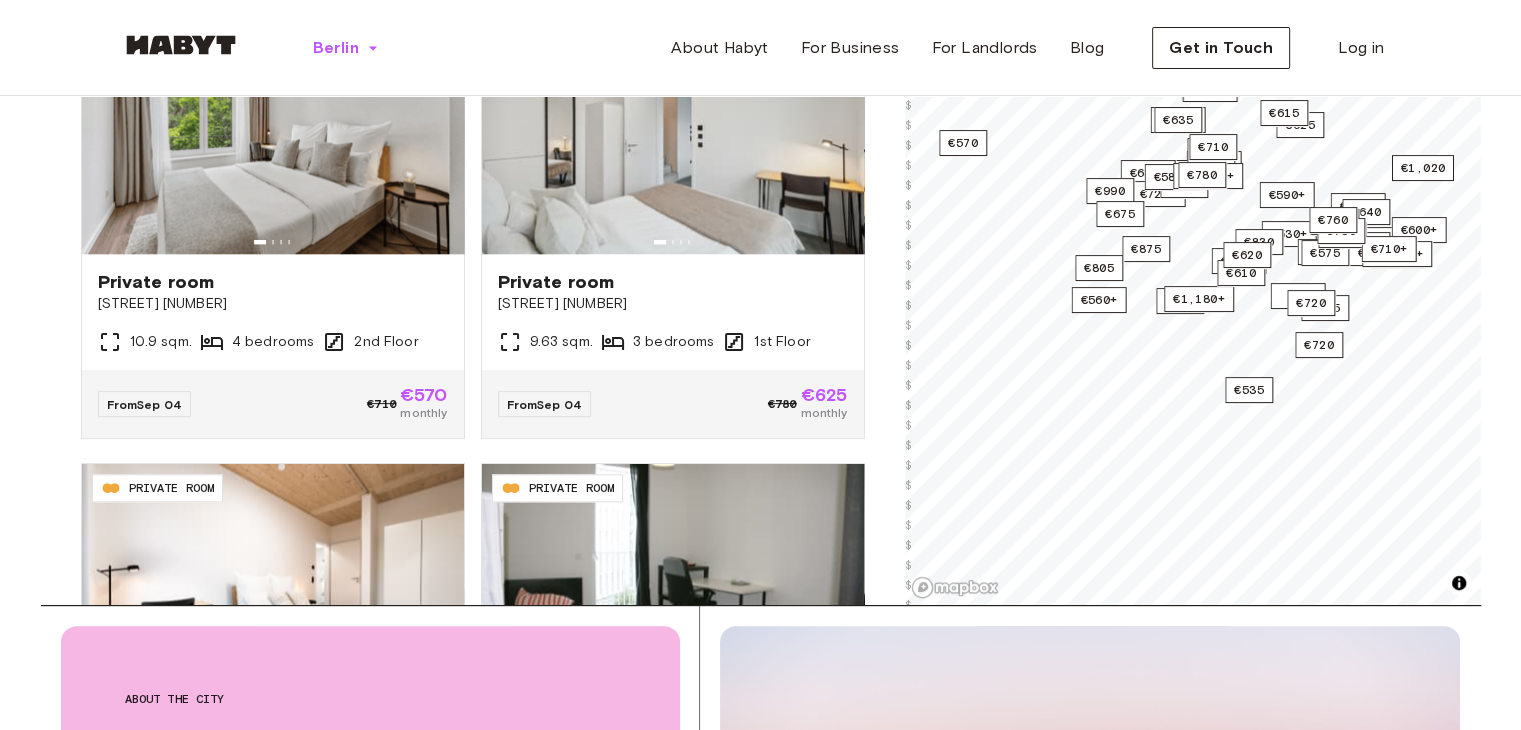 click on "Berlin" at bounding box center (336, 48) 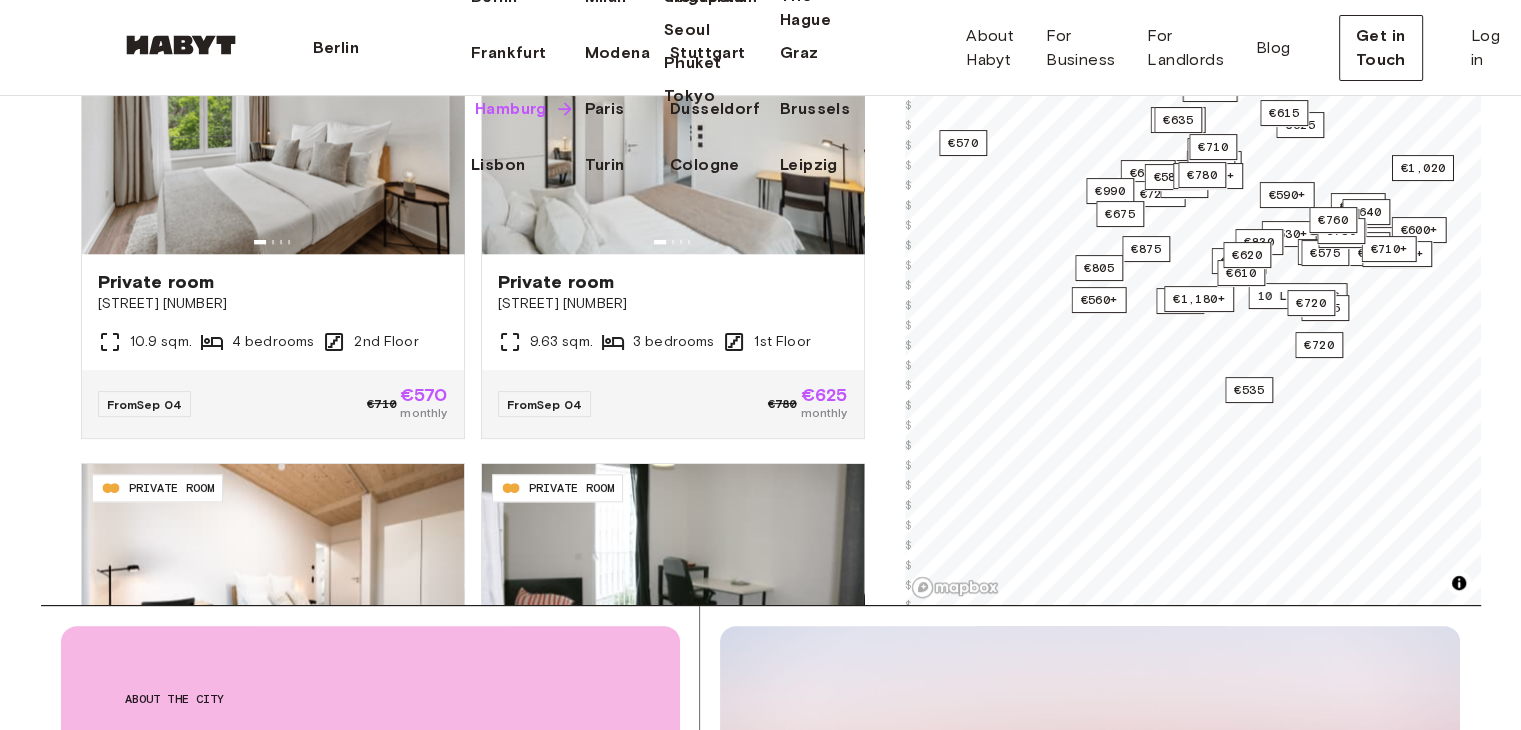click on "Hamburg" at bounding box center [511, 109] 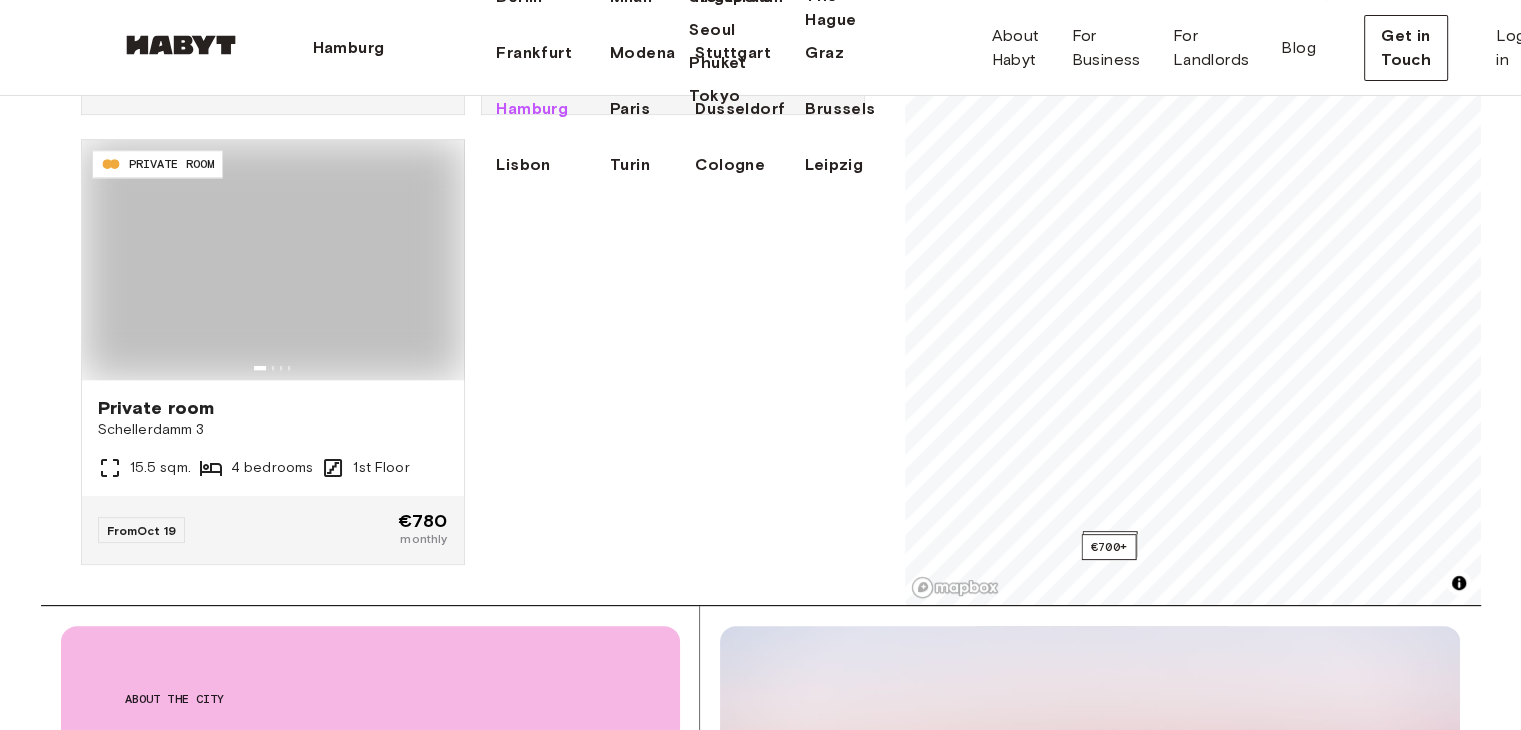 scroll, scrollTop: 4020, scrollLeft: 0, axis: vertical 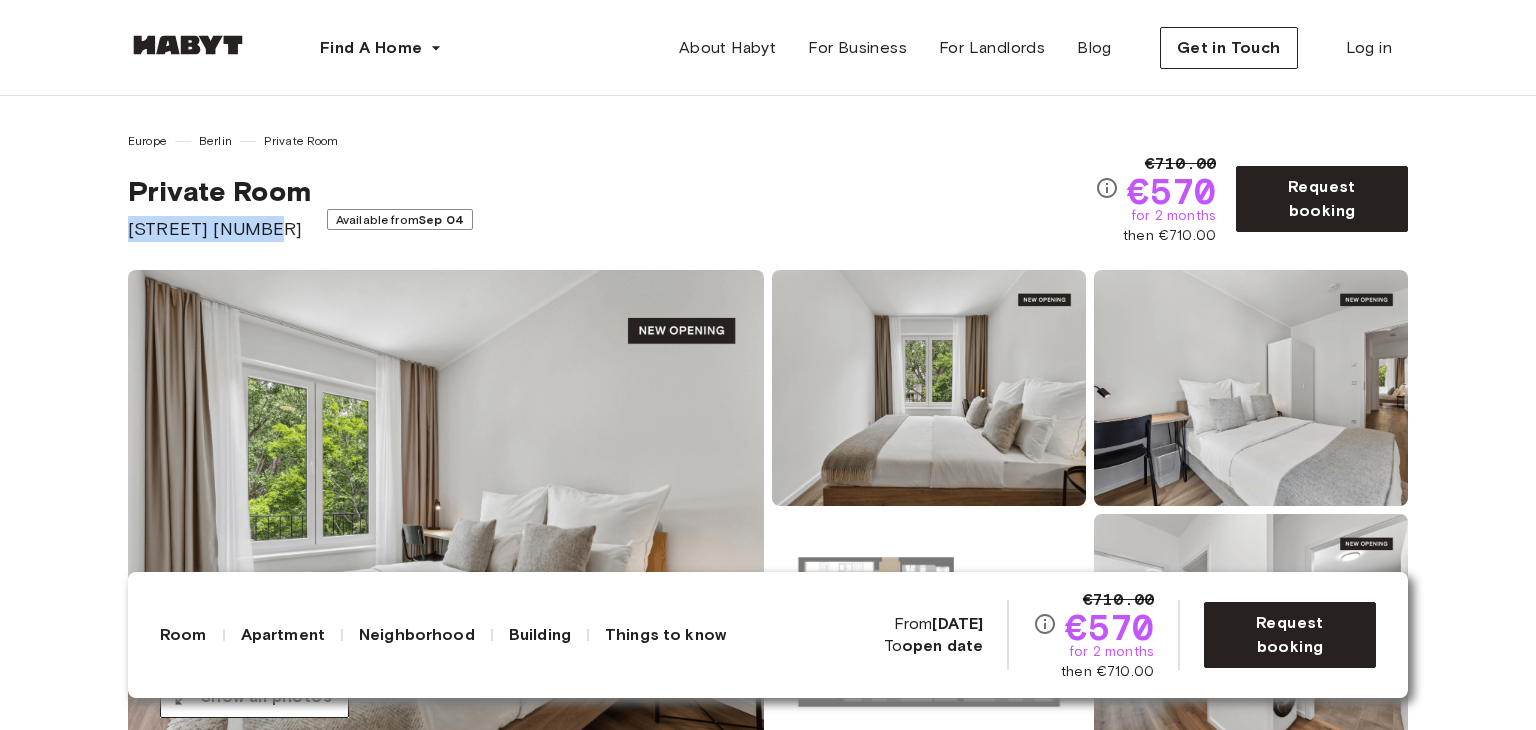 click on "[STREET] [NUMBER]" at bounding box center (219, 229) 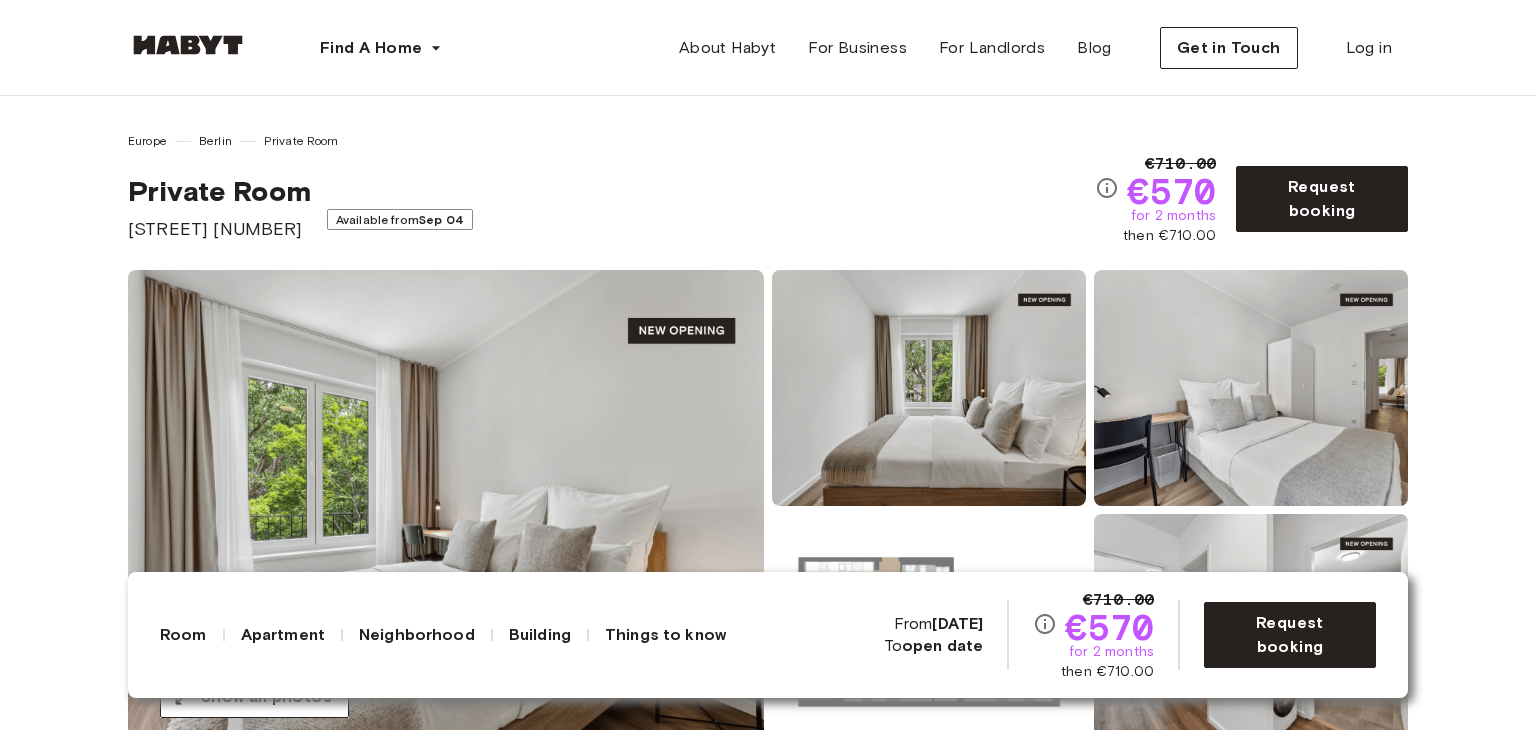 click on "Private Room Simmelstraße 23 Available from  Sep 04" at bounding box center [611, 208] 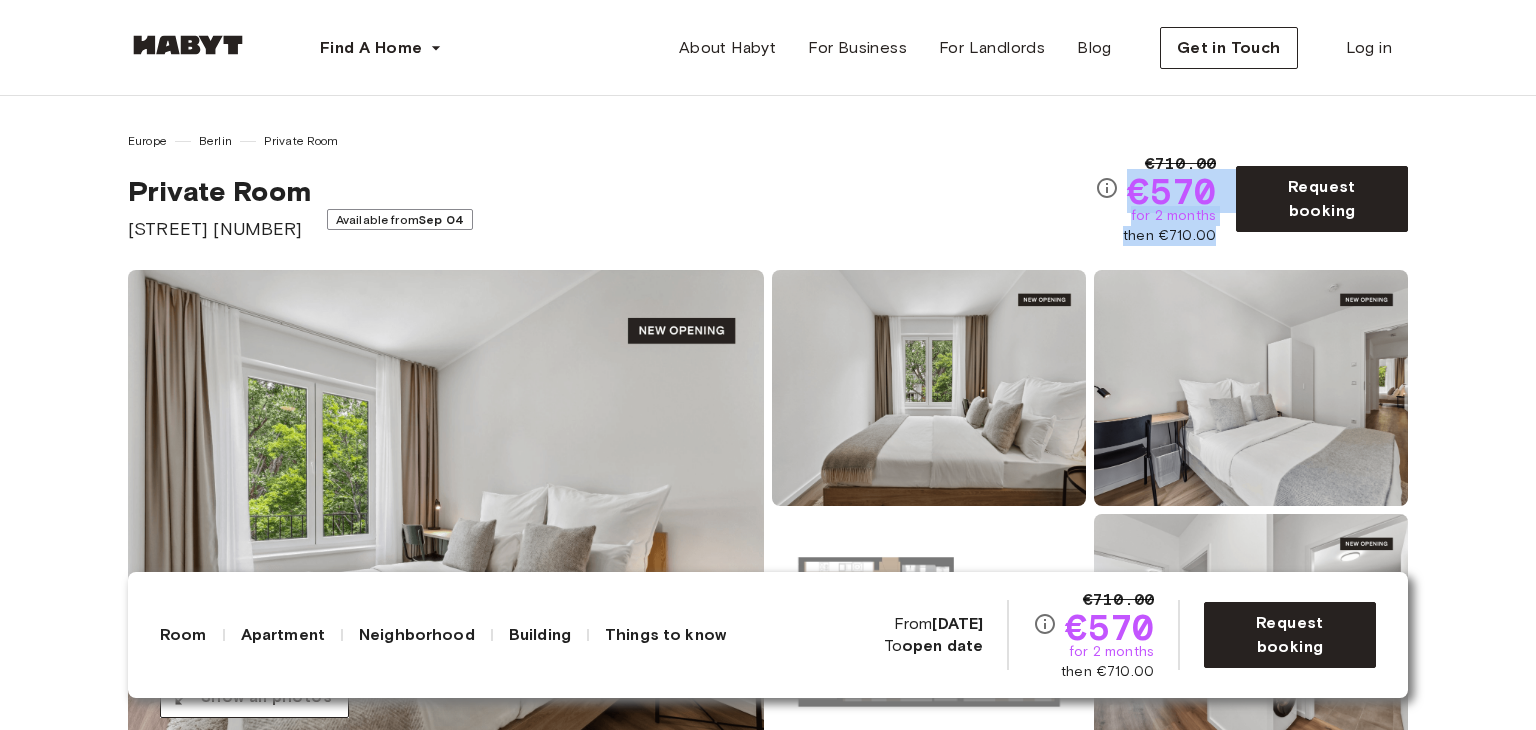drag, startPoint x: 1212, startPoint y: 242, endPoint x: 1123, endPoint y: 202, distance: 97.575615 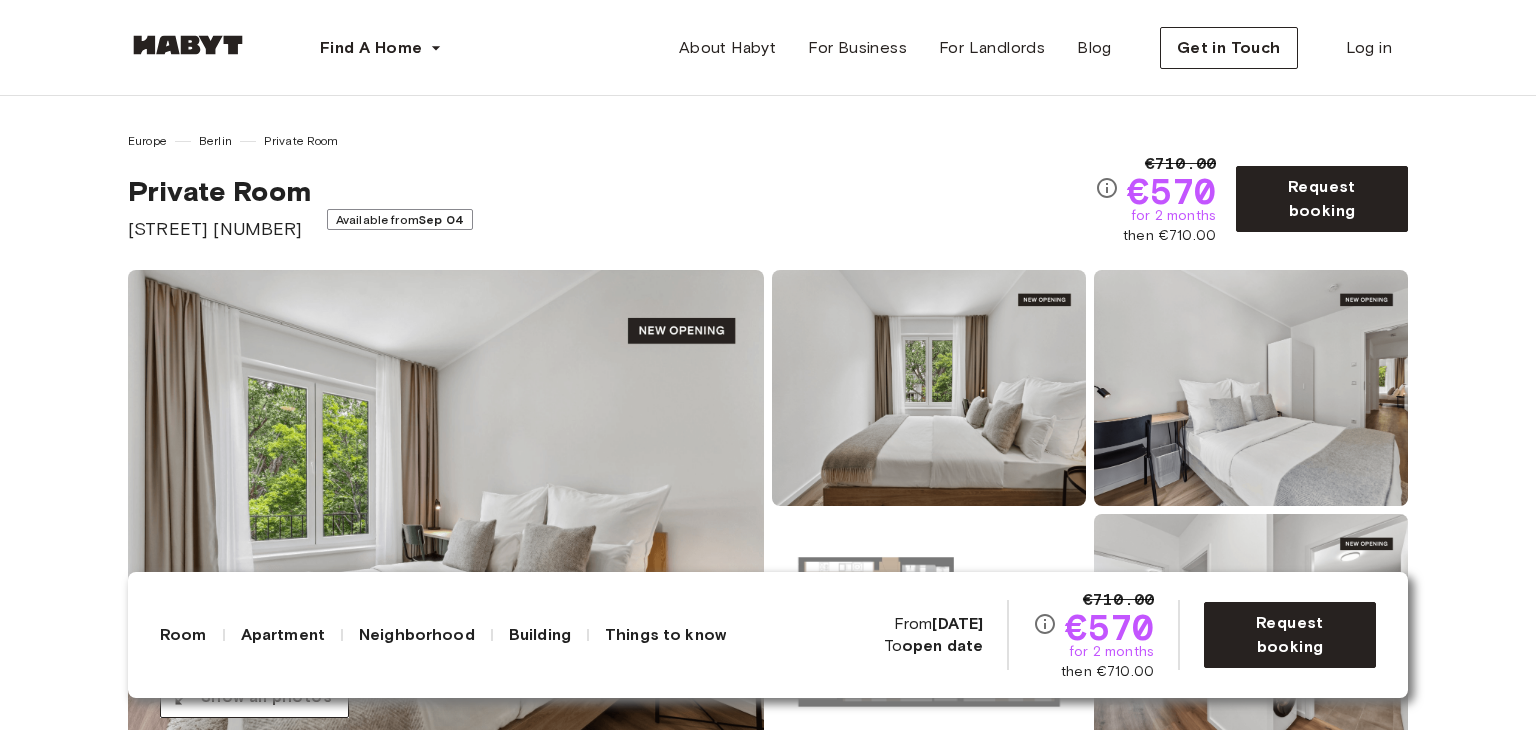 click on "Private Room Simmelstraße 23 Available from  Sep 04" at bounding box center (611, 208) 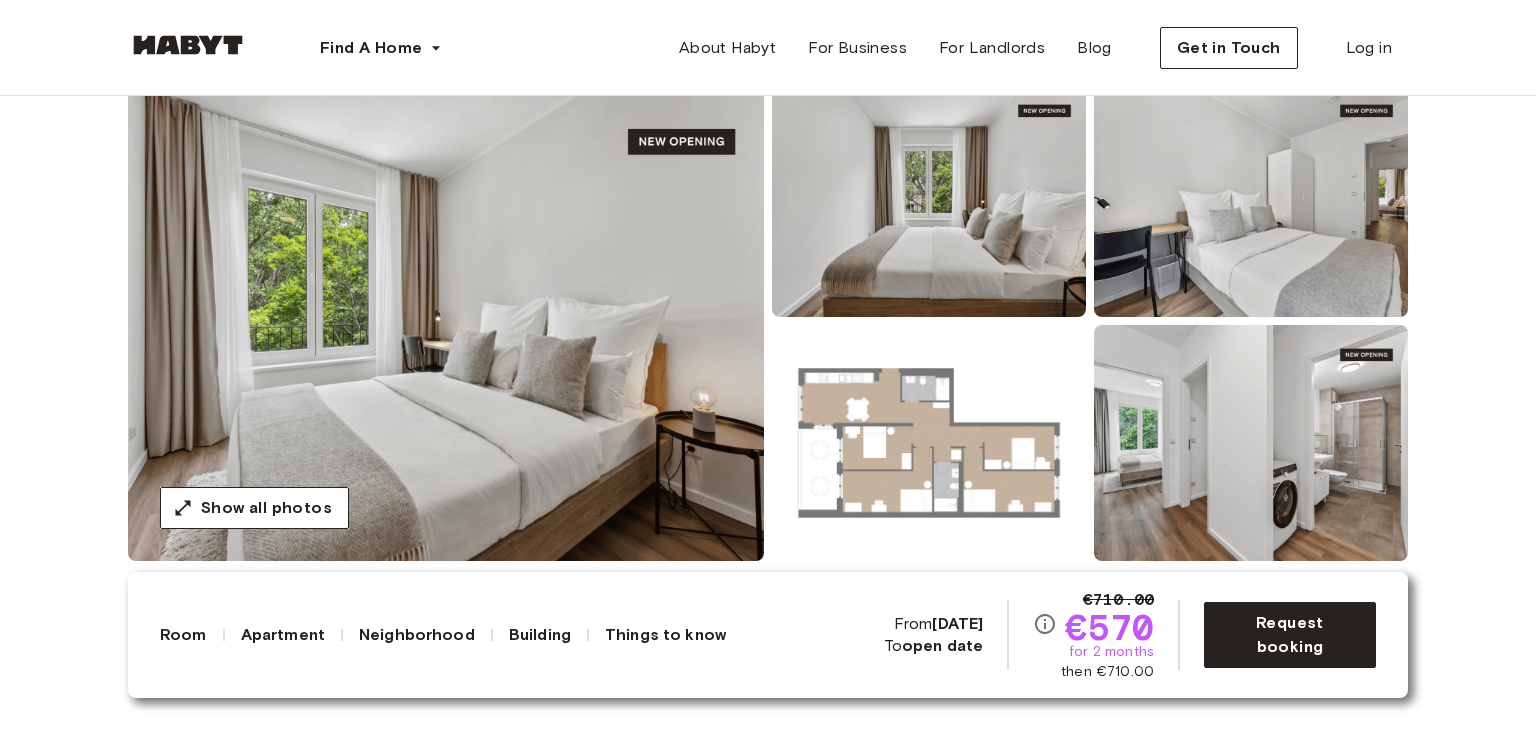 scroll, scrollTop: 200, scrollLeft: 0, axis: vertical 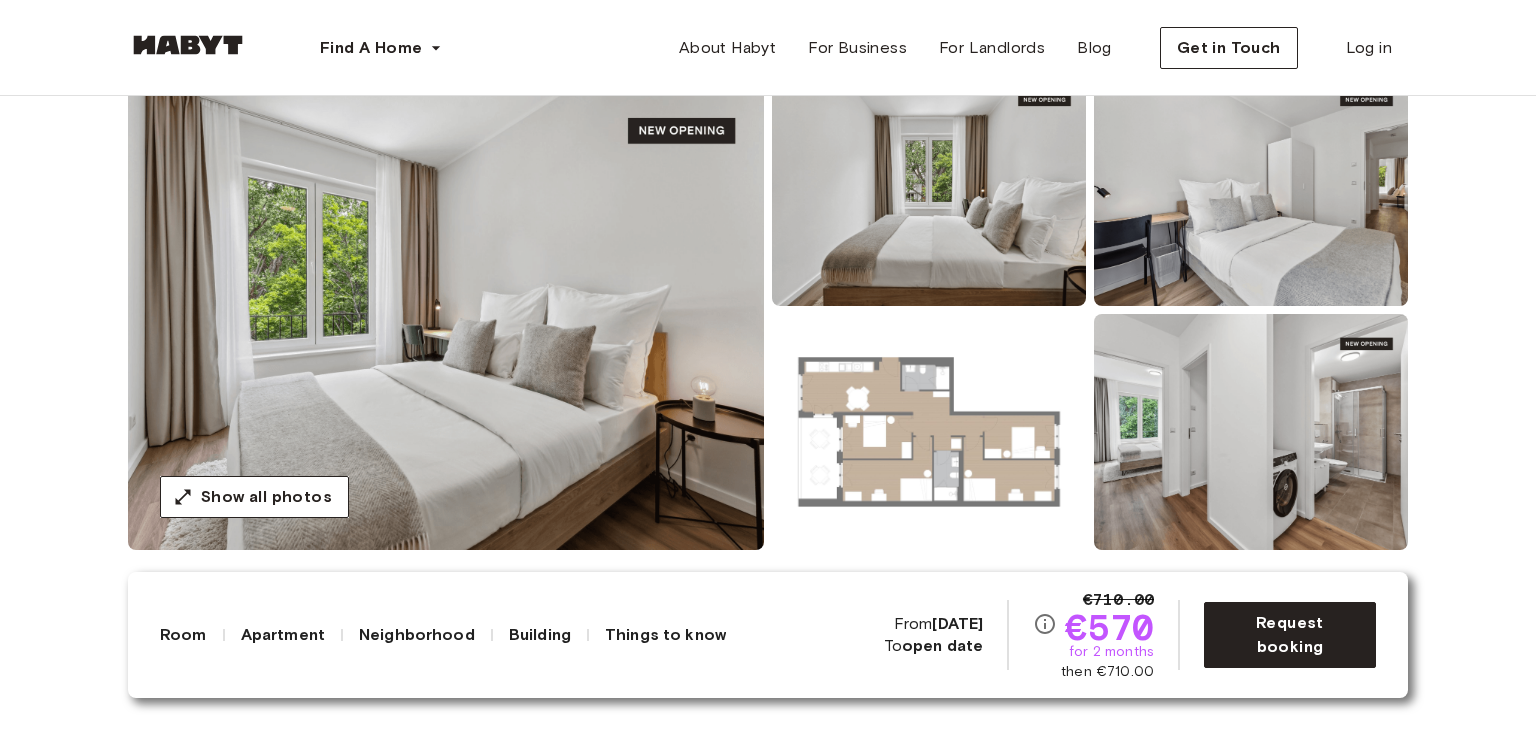 click on "About the room Ref. number:   DE-01-262-203-01 You will be the first to move into our brand new building in [CITY] [DISTRICT]. In your private bedroom, you will find everything you need for a comfortable daily life, from a cozy bed to a nightstand, wardrobe, and desk. All you need to do is bring your bags, settle in, and enjoy your stay!  Please note that the display of this bedroom may vary slightly. 10.9 sqm. 140 x 200cm mattress Wardrobe Desk and chair" at bounding box center [768, 834] 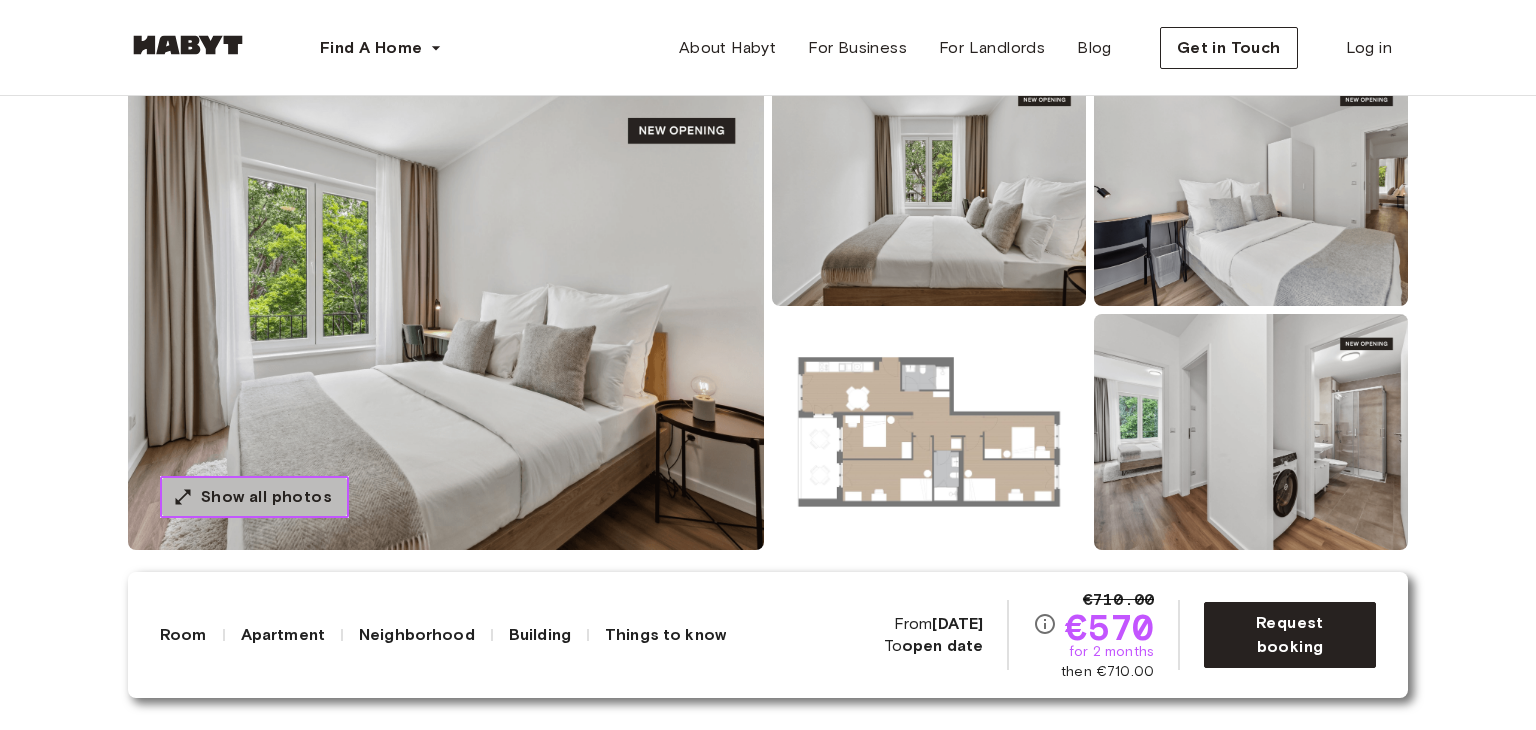 click on "Show all photos" at bounding box center [266, 497] 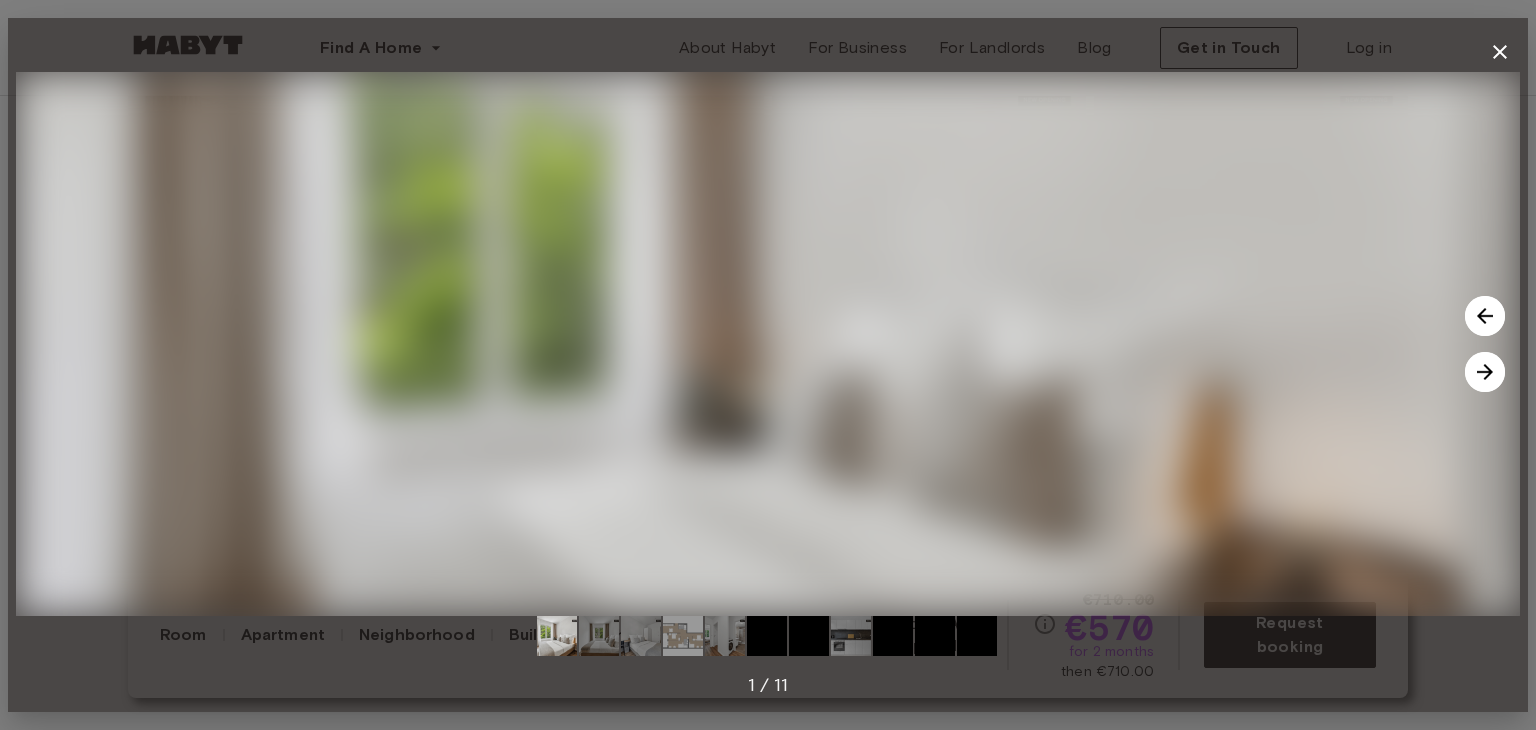 scroll, scrollTop: 300, scrollLeft: 0, axis: vertical 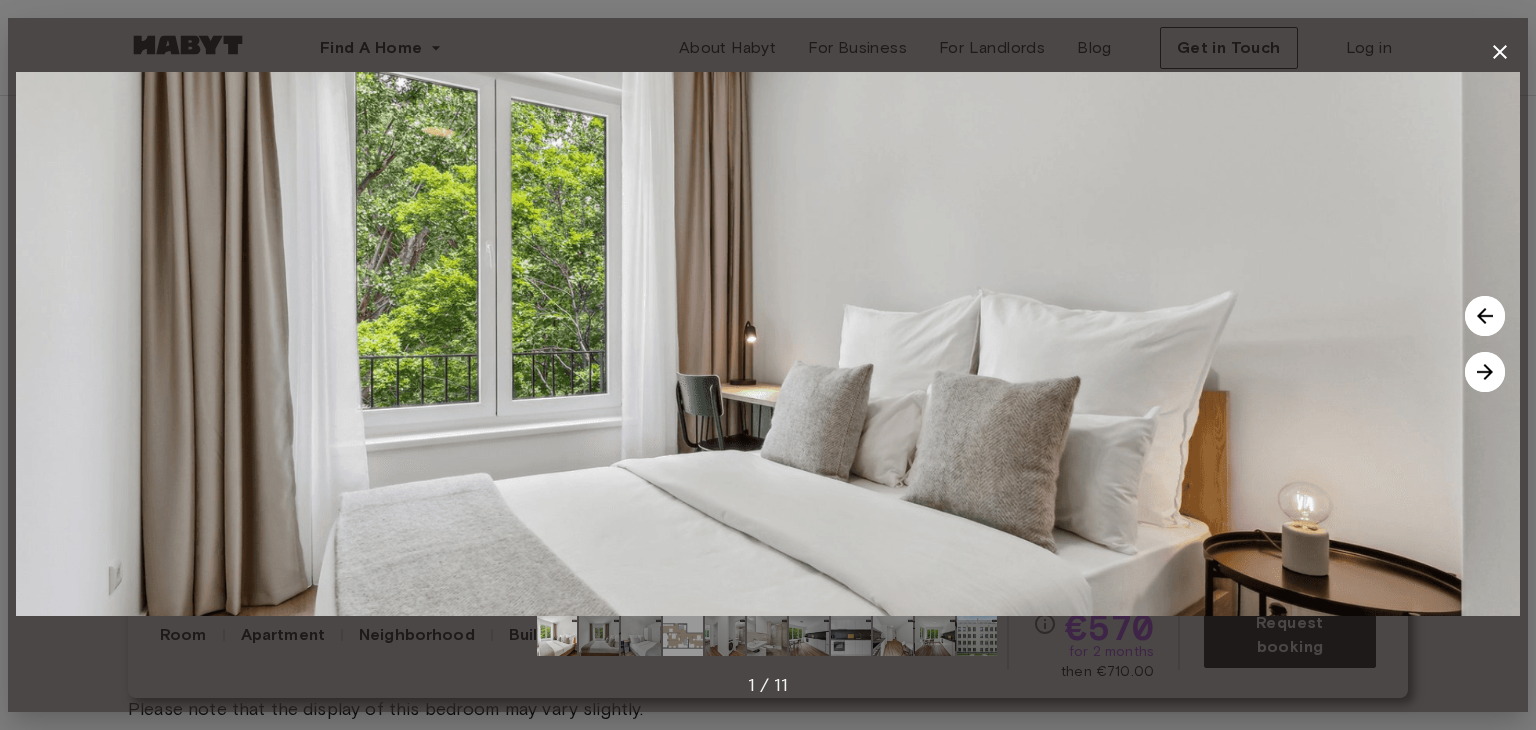 click at bounding box center (851, 636) 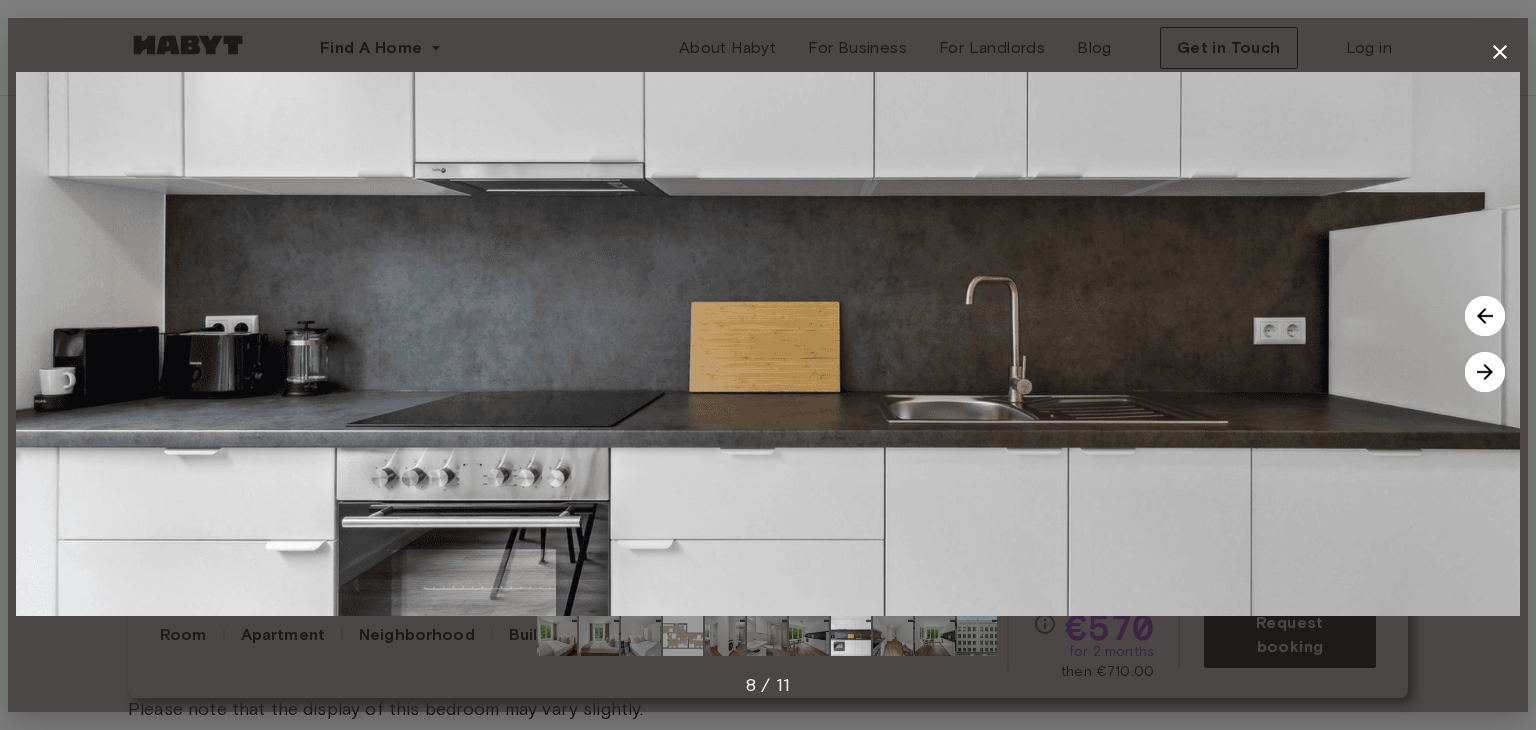 drag, startPoint x: 806, startPoint y: 632, endPoint x: 816, endPoint y: 622, distance: 14.142136 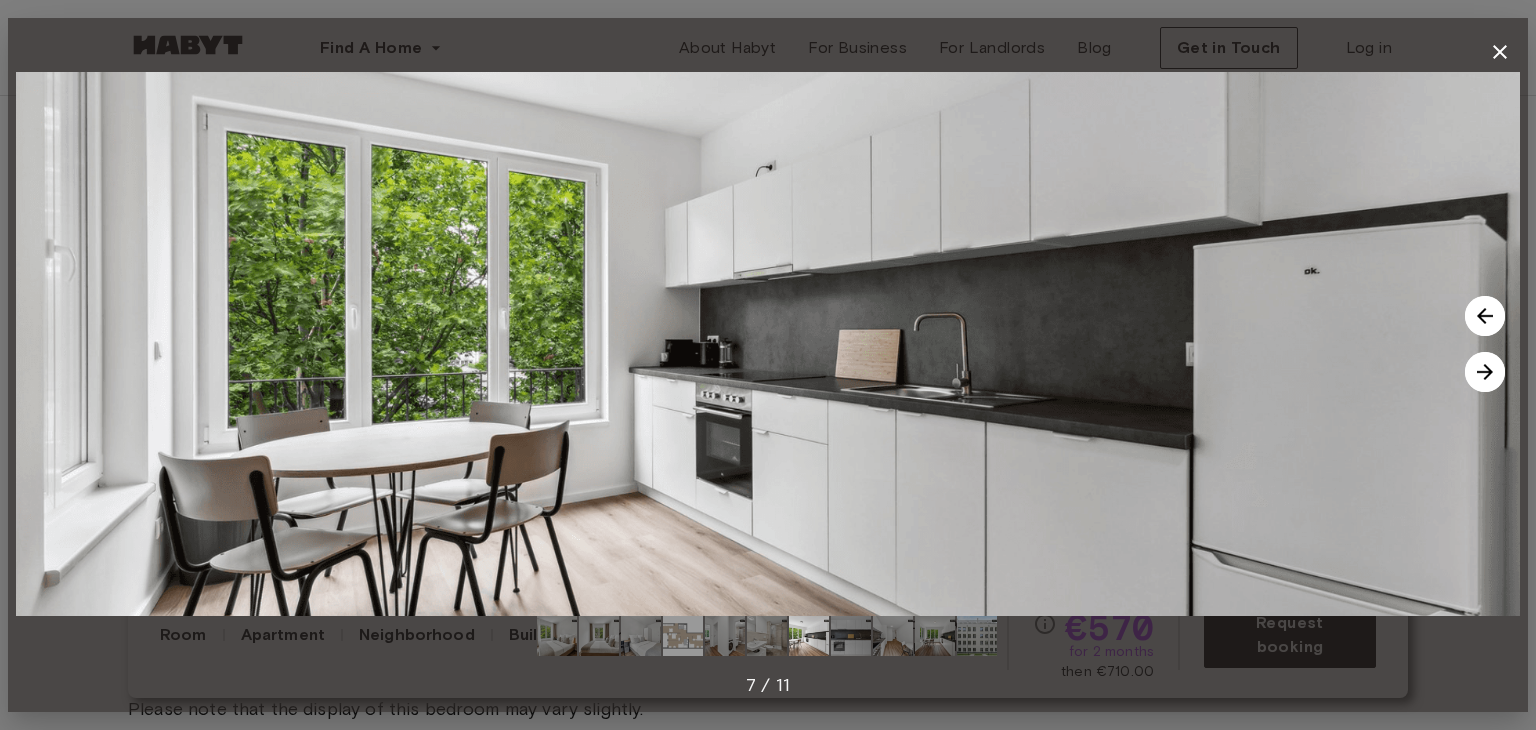 drag, startPoint x: 748, startPoint y: 575, endPoint x: 832, endPoint y: 521, distance: 99.8599 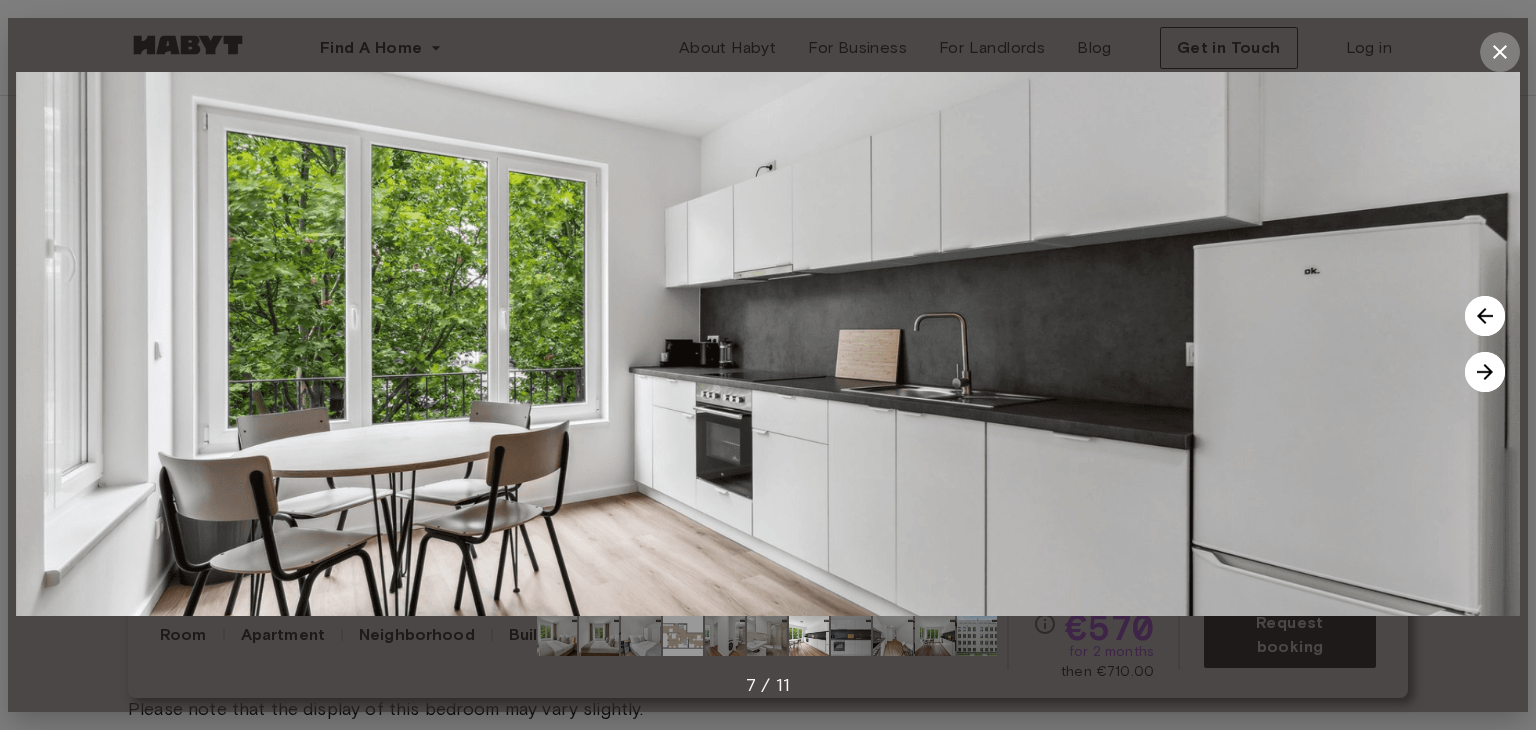 click 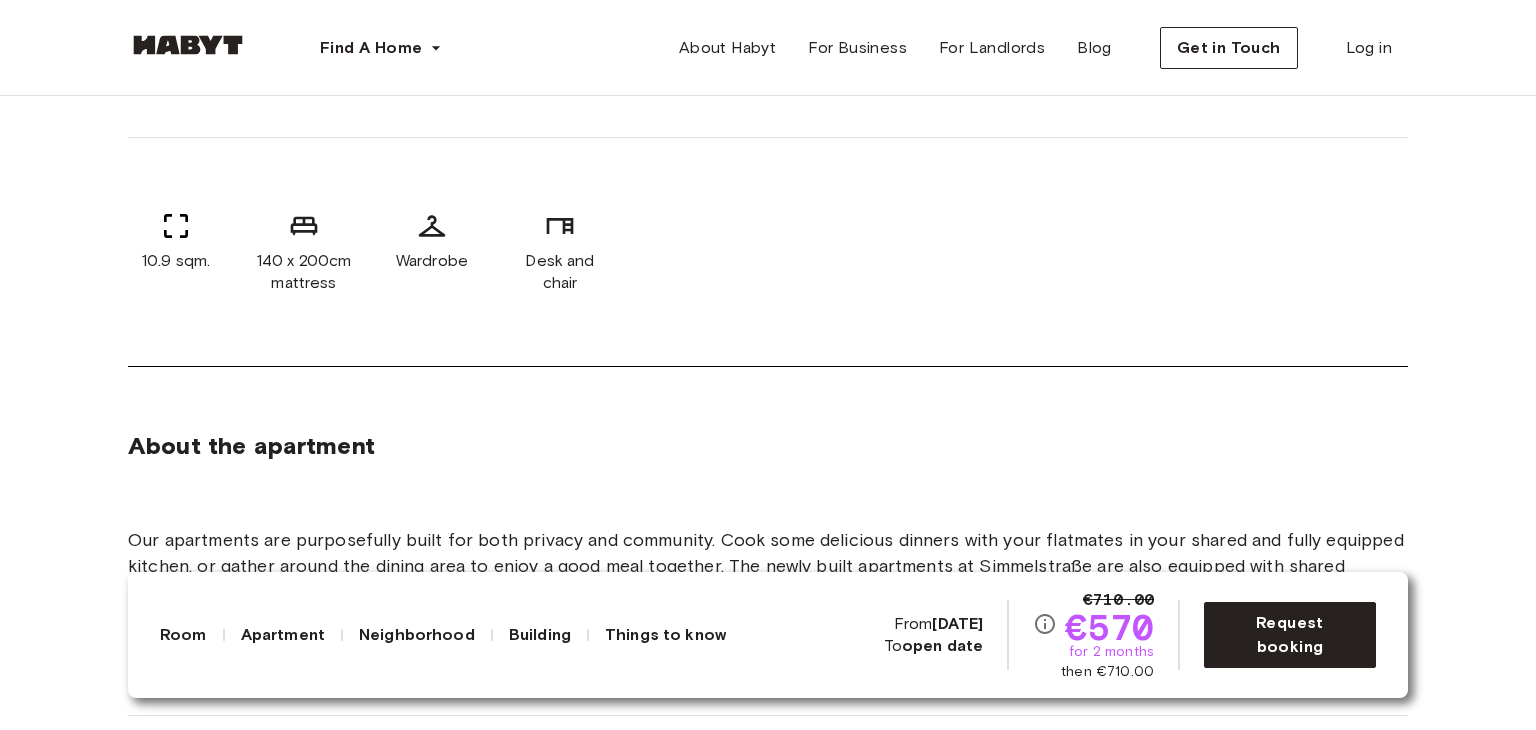 scroll, scrollTop: 1000, scrollLeft: 0, axis: vertical 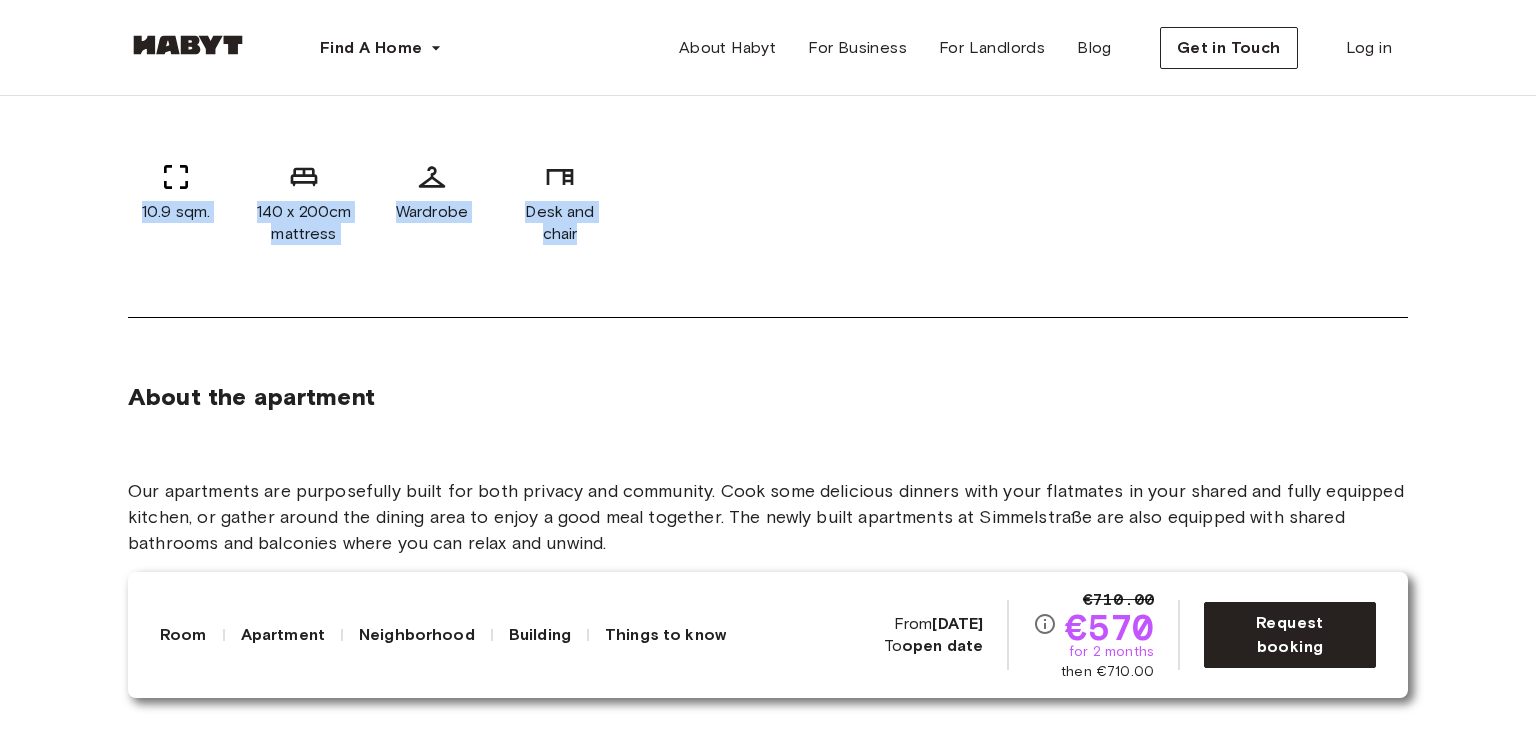 drag, startPoint x: 160, startPoint y: 210, endPoint x: 590, endPoint y: 237, distance: 430.84683 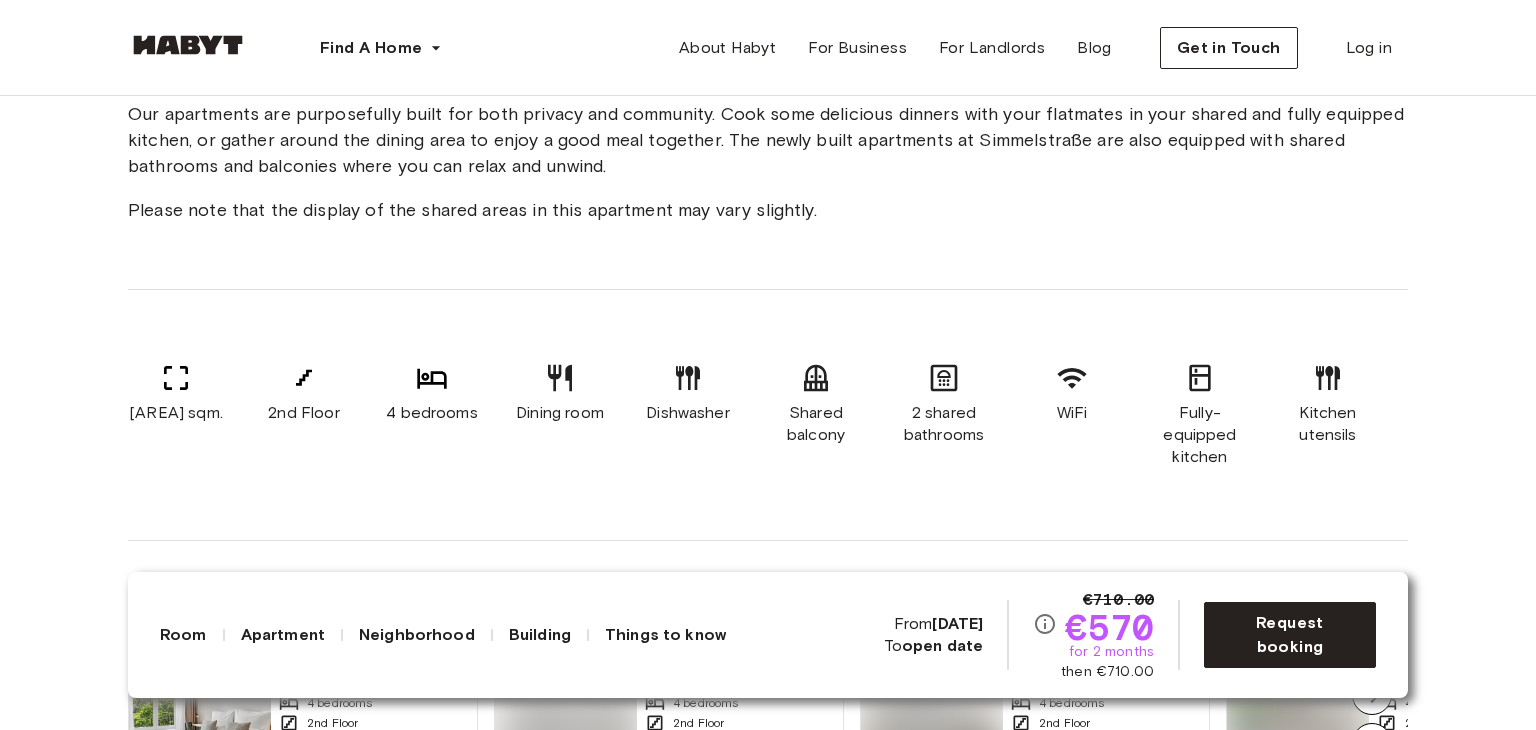 scroll, scrollTop: 1500, scrollLeft: 0, axis: vertical 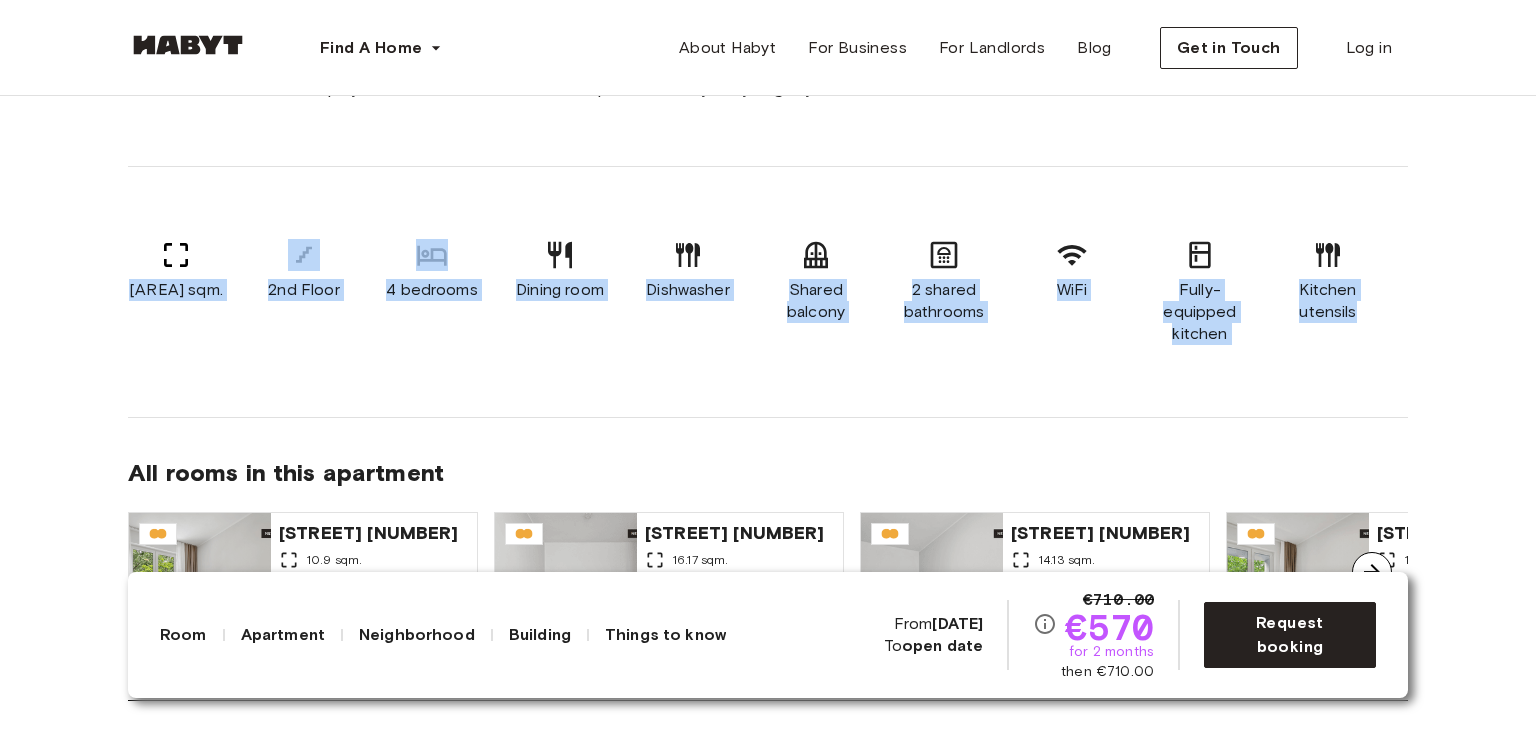 drag, startPoint x: 128, startPoint y: 301, endPoint x: 1384, endPoint y: 367, distance: 1257.7329 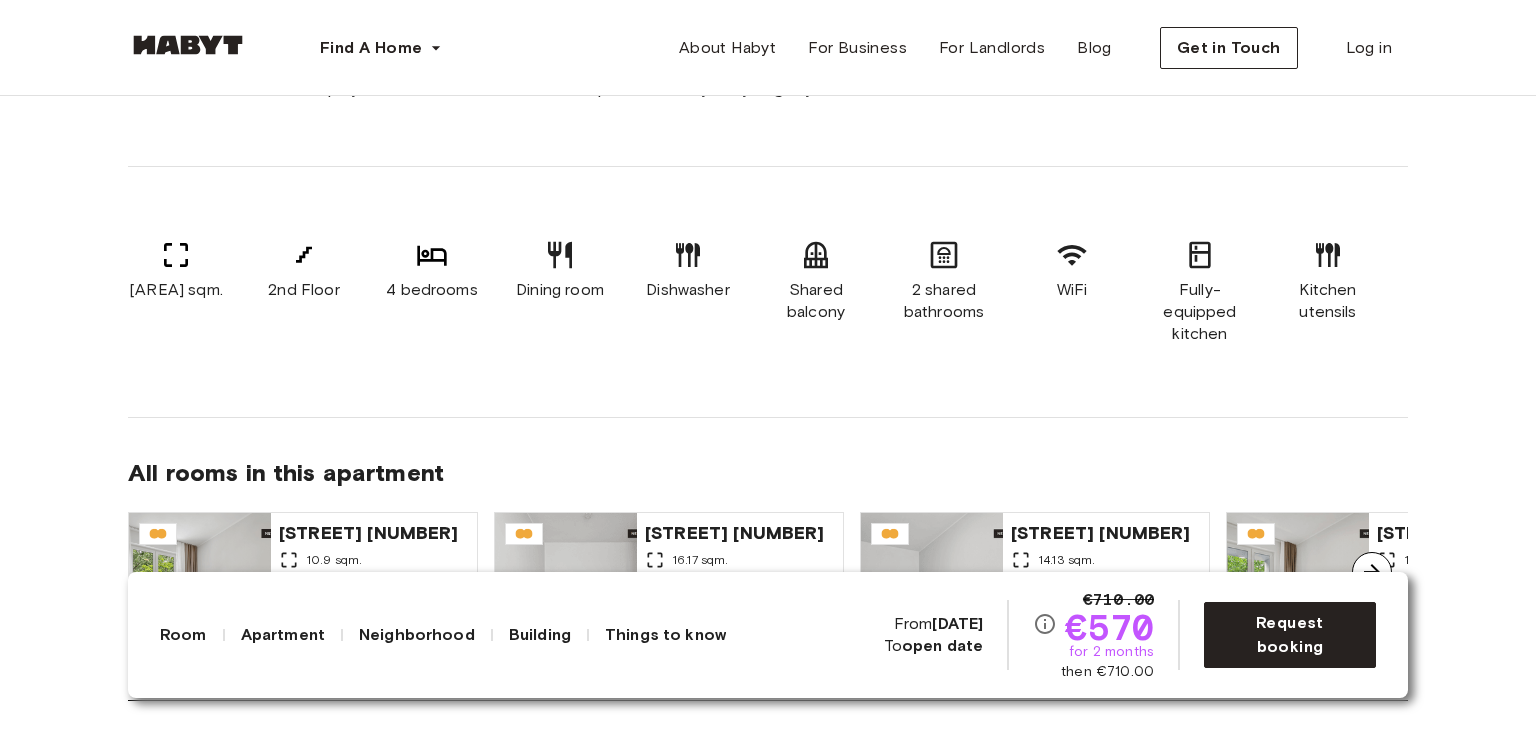 click on "All rooms in this apartment Simmelstraße 23 10.9 sqm. 4 bedrooms 2nd Floor From  Sep 04 €570 monthly Simmelstraße 23 16.17 sqm. 4 bedrooms 2nd Floor From  Jan 01 €720 monthly Simmelstraße 23 14.13 sqm. 4 bedrooms 2nd Floor From  Sep 19 €575 monthly Simmelstraße 23 10.66 sqm. 4 bedrooms 2nd Floor From  Jan 01 €710 monthly" at bounding box center [768, 534] 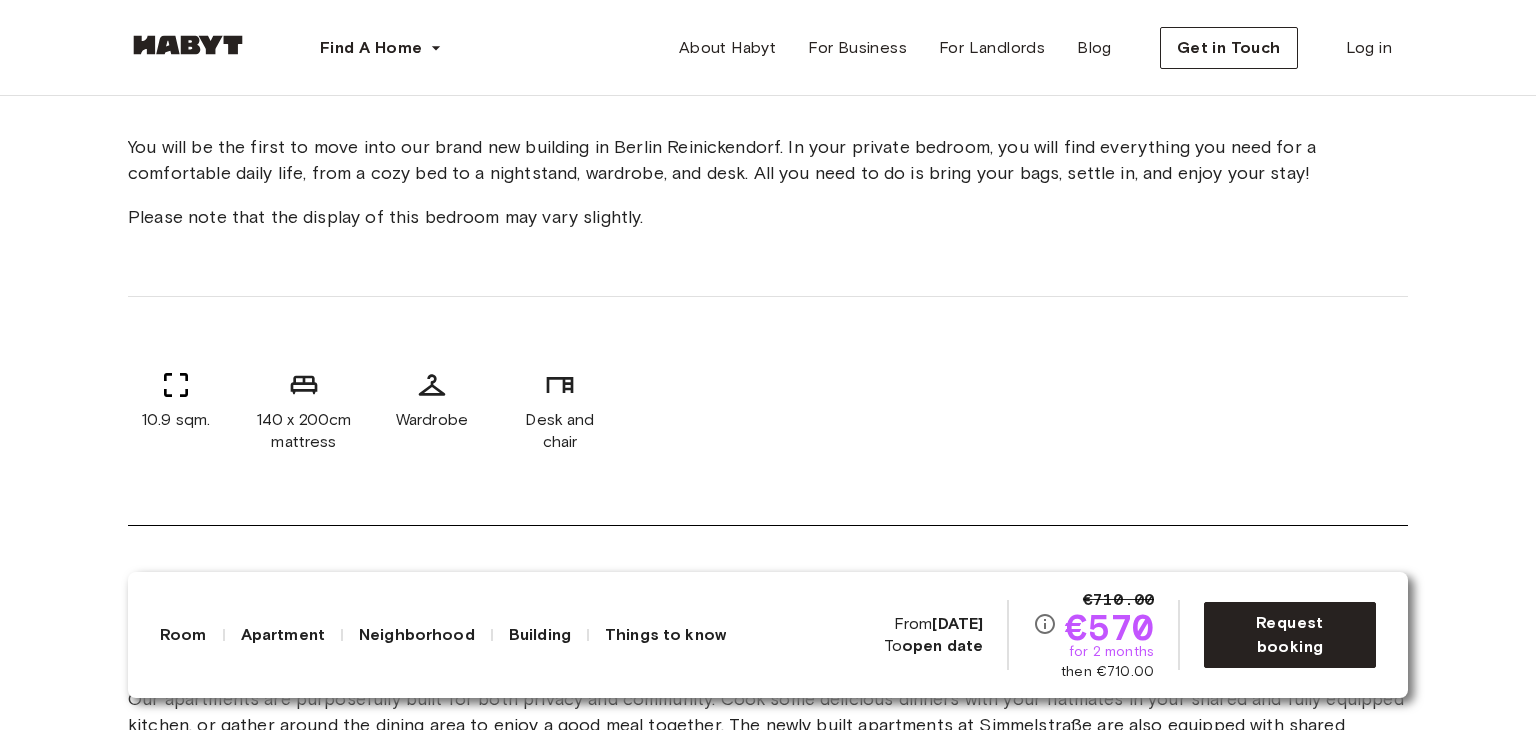 scroll, scrollTop: 700, scrollLeft: 0, axis: vertical 